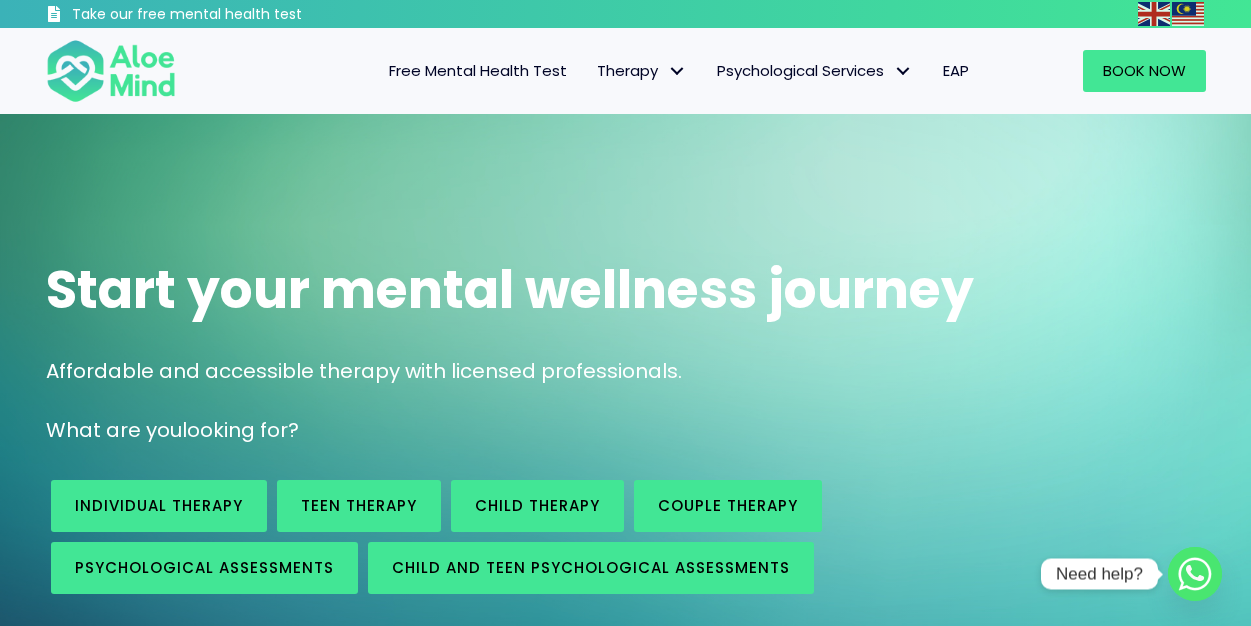 scroll, scrollTop: 0, scrollLeft: 0, axis: both 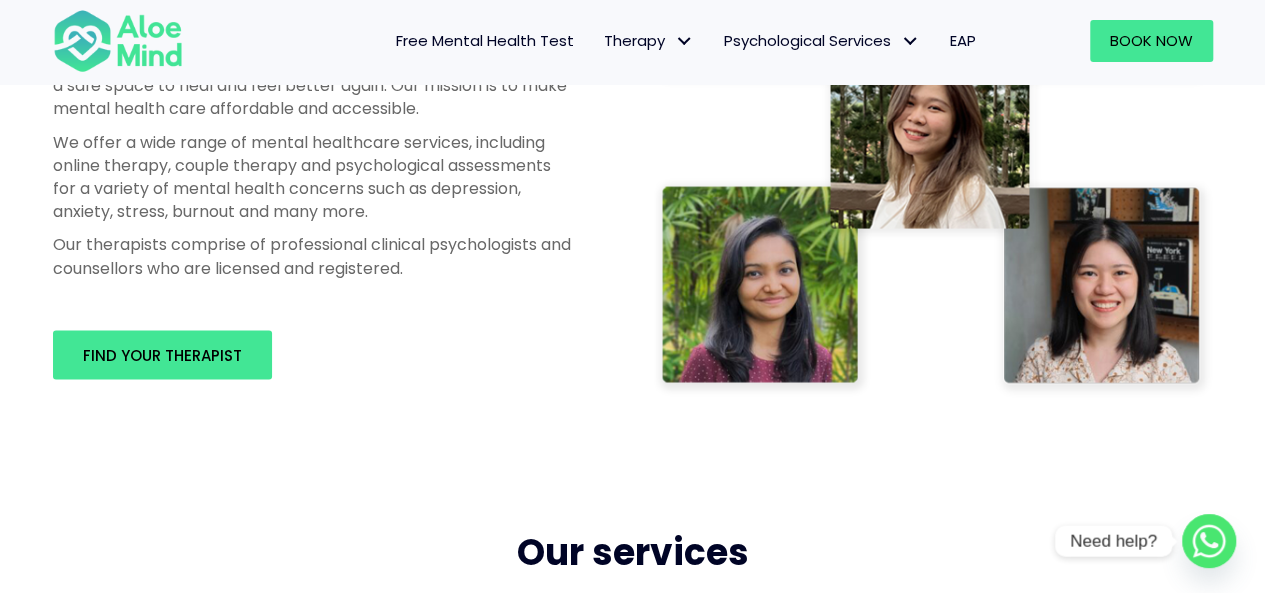 click on "Free Mental Health Test" at bounding box center [485, 40] 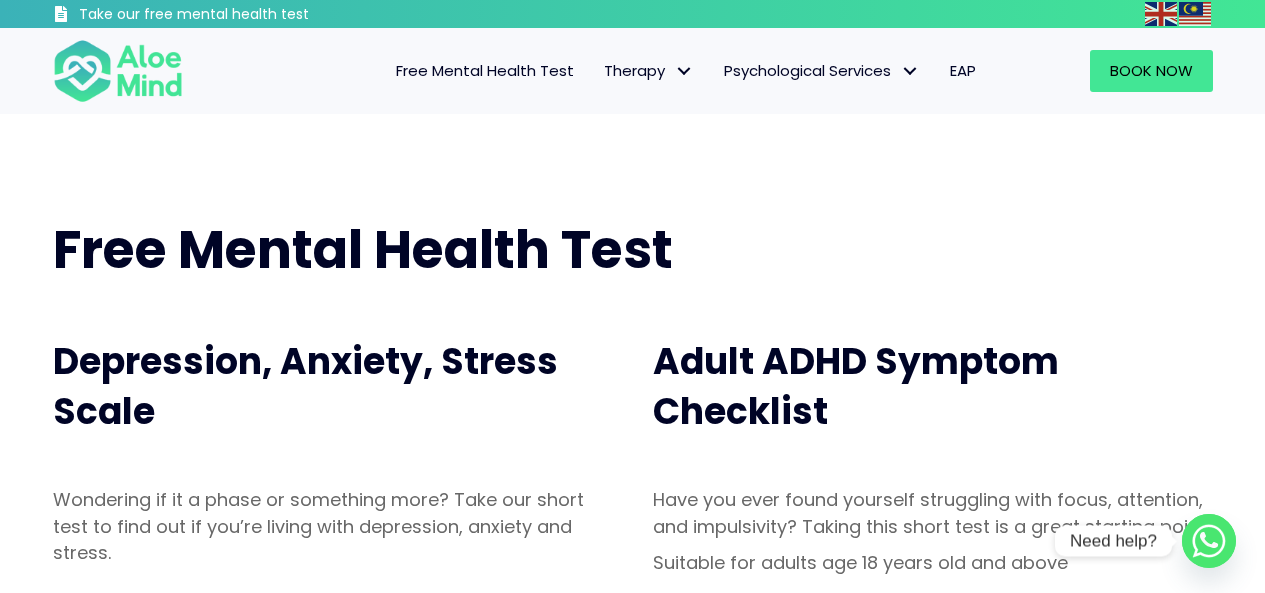 scroll, scrollTop: 0, scrollLeft: 0, axis: both 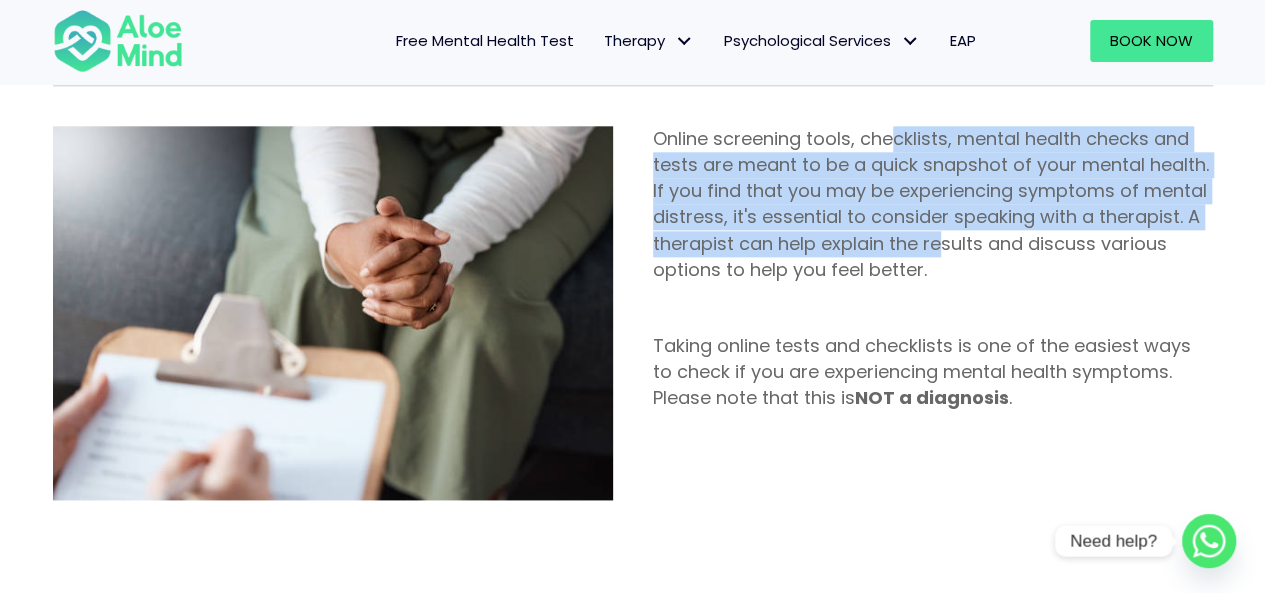 drag, startPoint x: 897, startPoint y: 138, endPoint x: 940, endPoint y: 246, distance: 116.24543 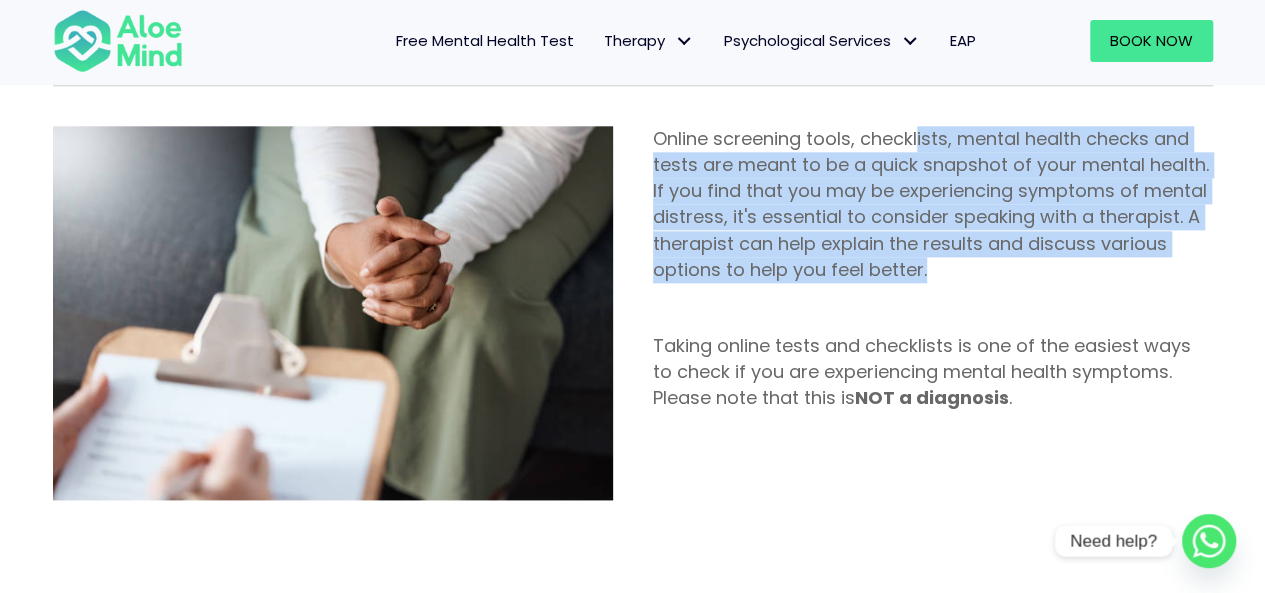 drag, startPoint x: 917, startPoint y: 135, endPoint x: 944, endPoint y: 269, distance: 136.69308 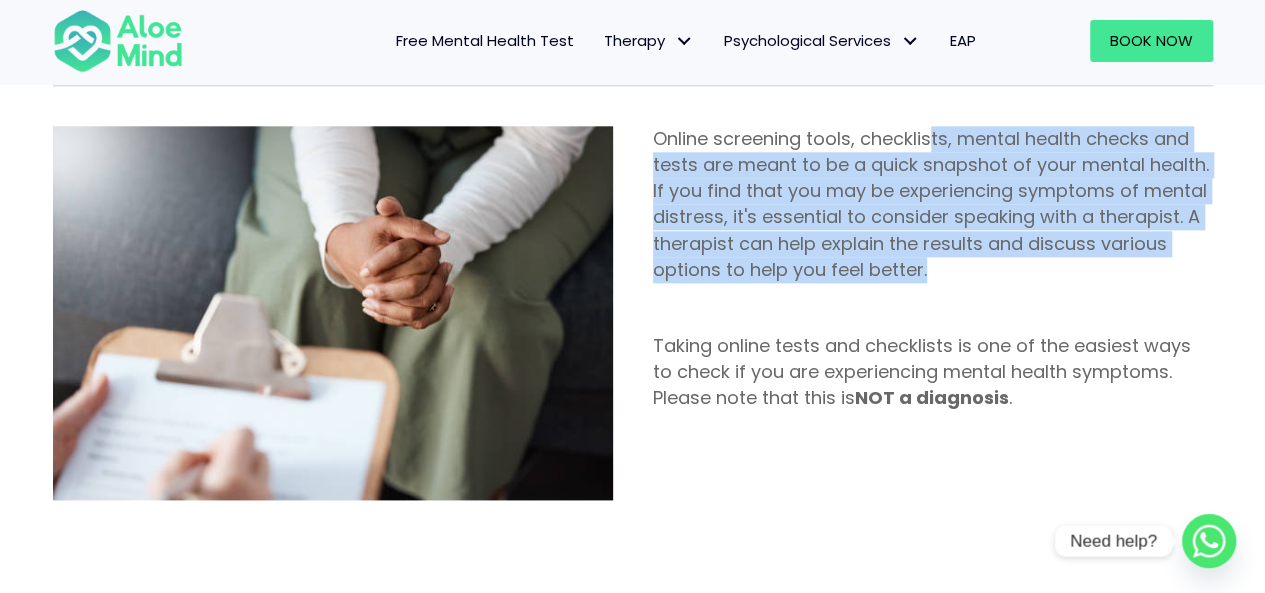 drag, startPoint x: 928, startPoint y: 138, endPoint x: 953, endPoint y: 269, distance: 133.36417 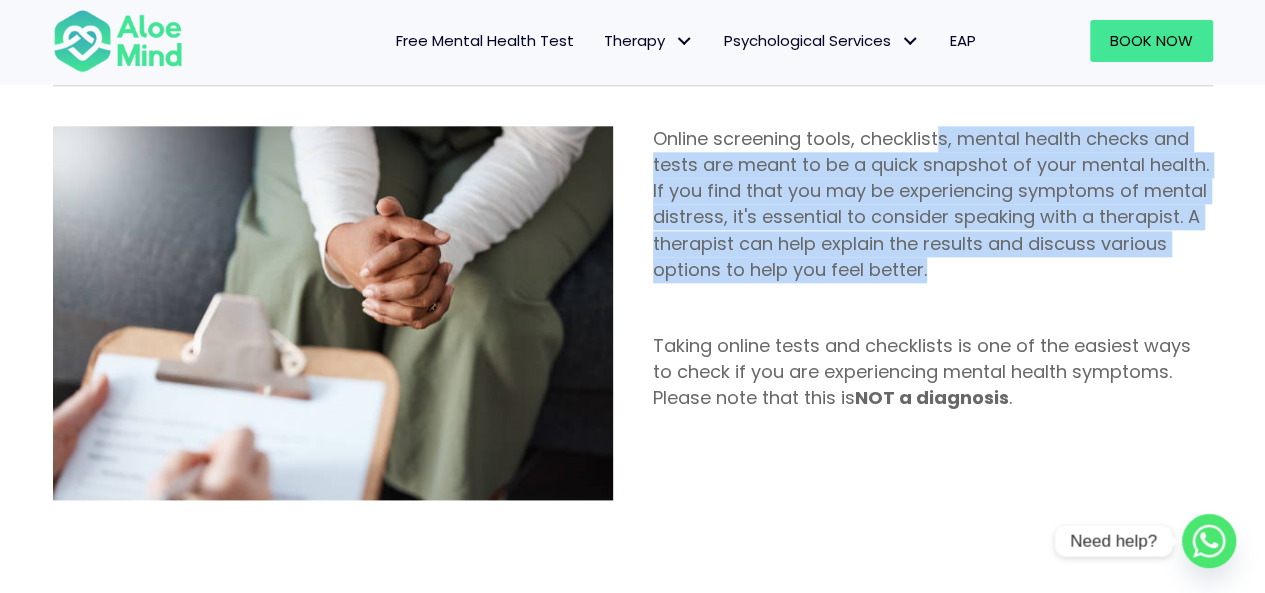 drag, startPoint x: 936, startPoint y: 133, endPoint x: 940, endPoint y: 266, distance: 133.06013 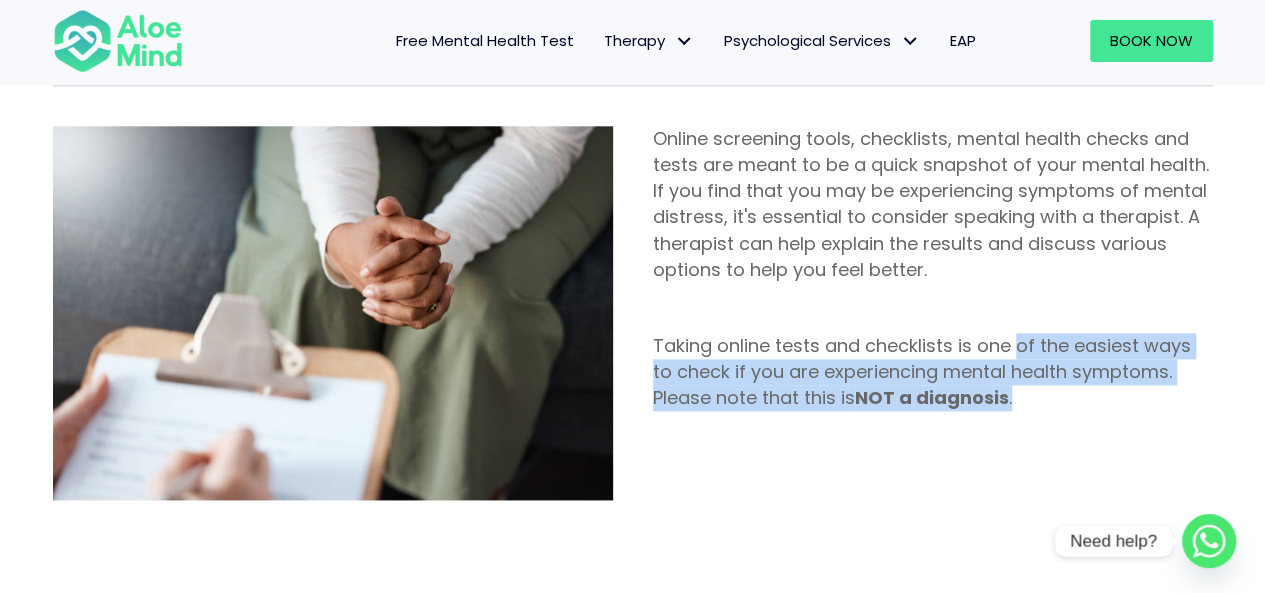 drag, startPoint x: 1015, startPoint y: 346, endPoint x: 1026, endPoint y: 389, distance: 44.38468 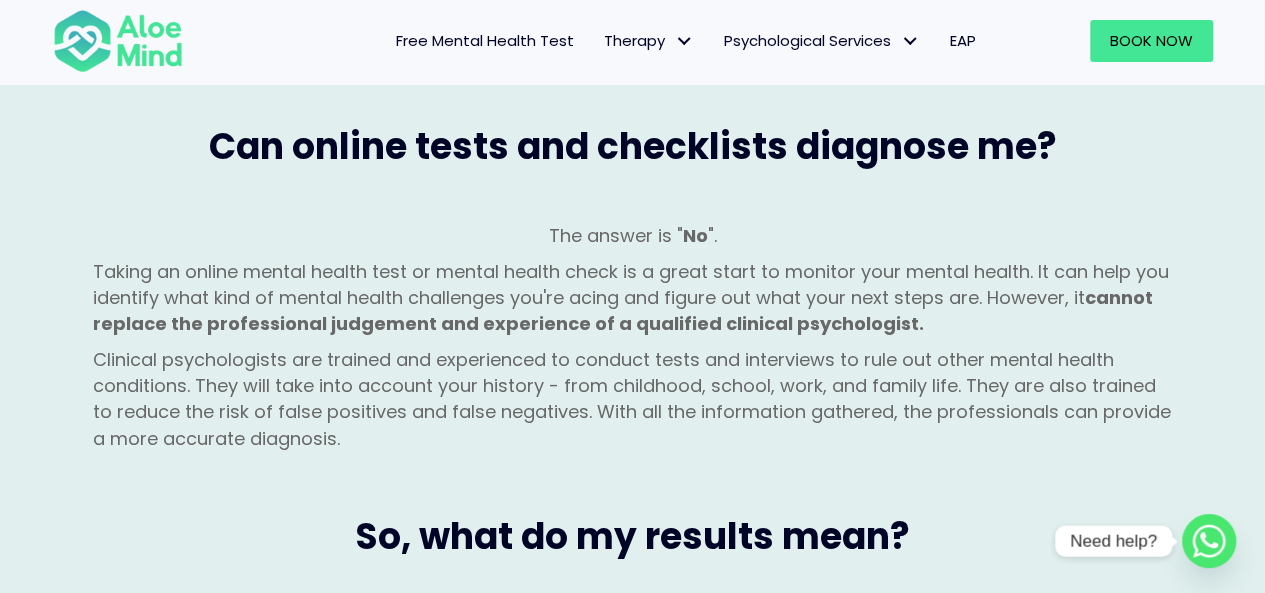 scroll, scrollTop: 1700, scrollLeft: 0, axis: vertical 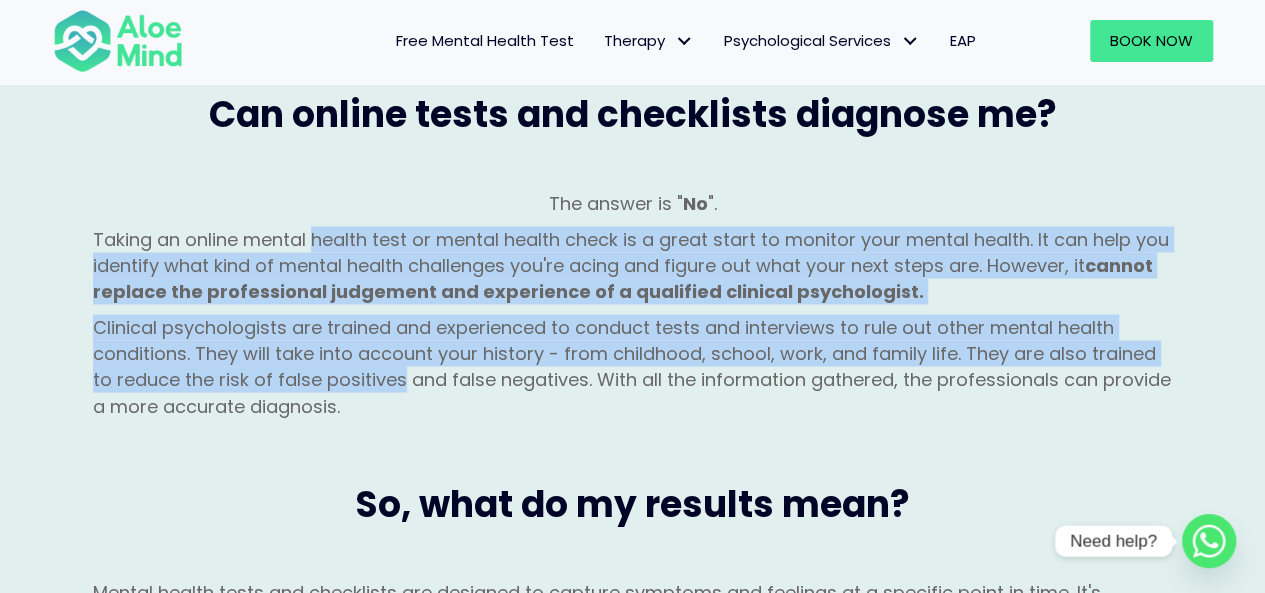 drag, startPoint x: 314, startPoint y: 224, endPoint x: 403, endPoint y: 379, distance: 178.73444 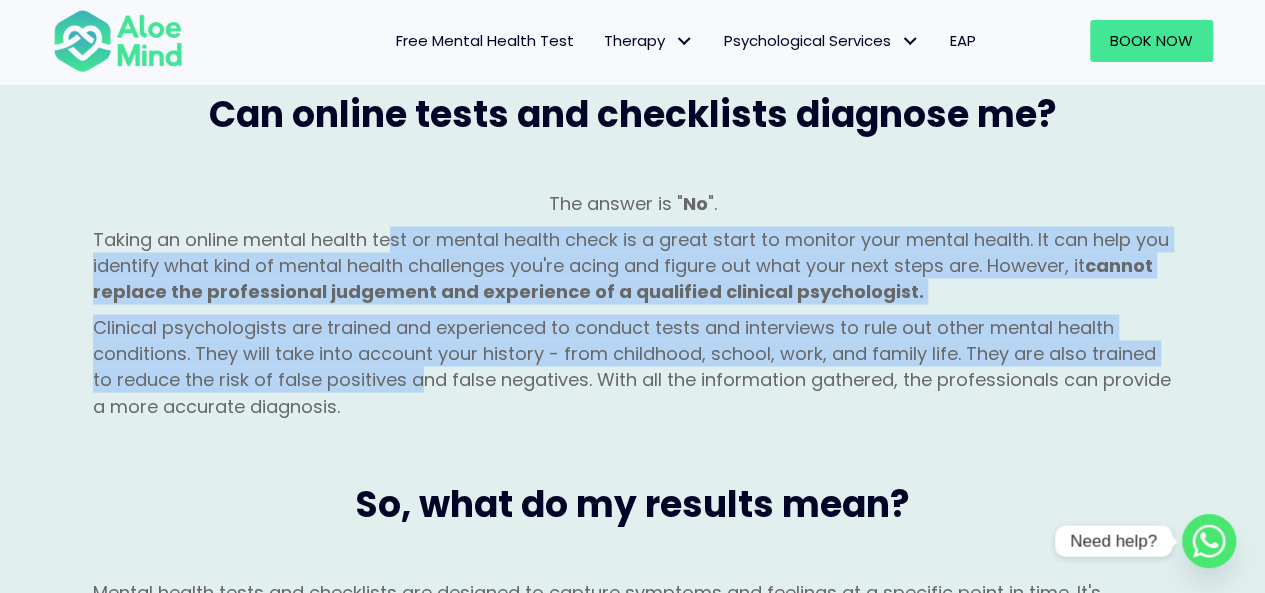 drag, startPoint x: 396, startPoint y: 239, endPoint x: 418, endPoint y: 381, distance: 143.69412 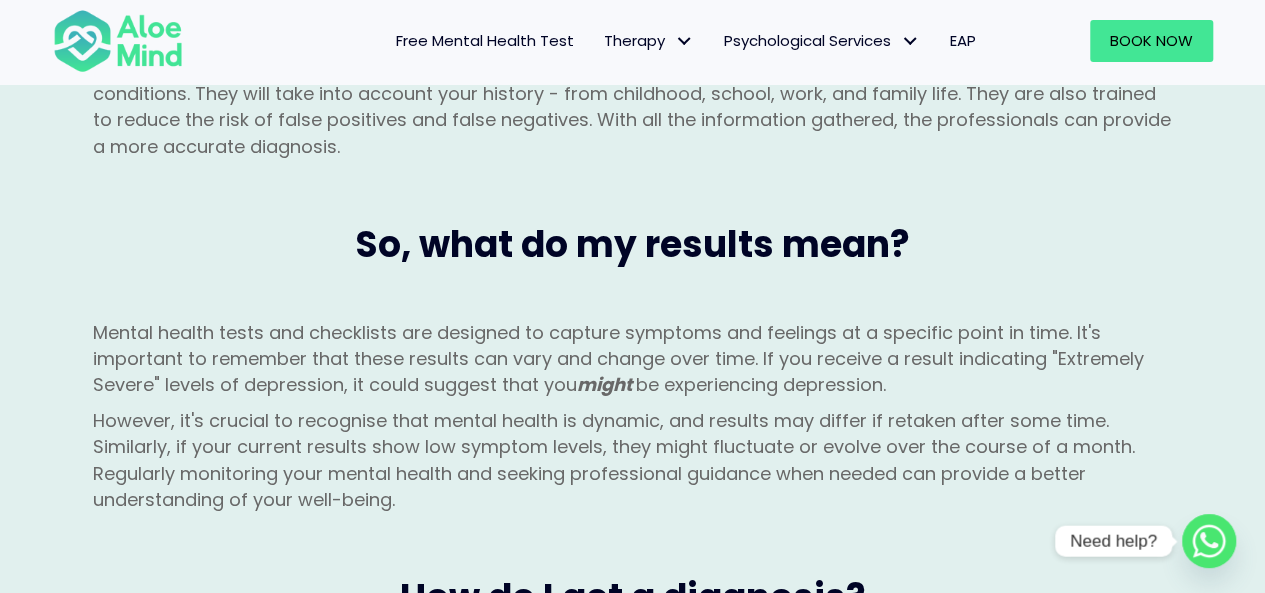 scroll, scrollTop: 2000, scrollLeft: 0, axis: vertical 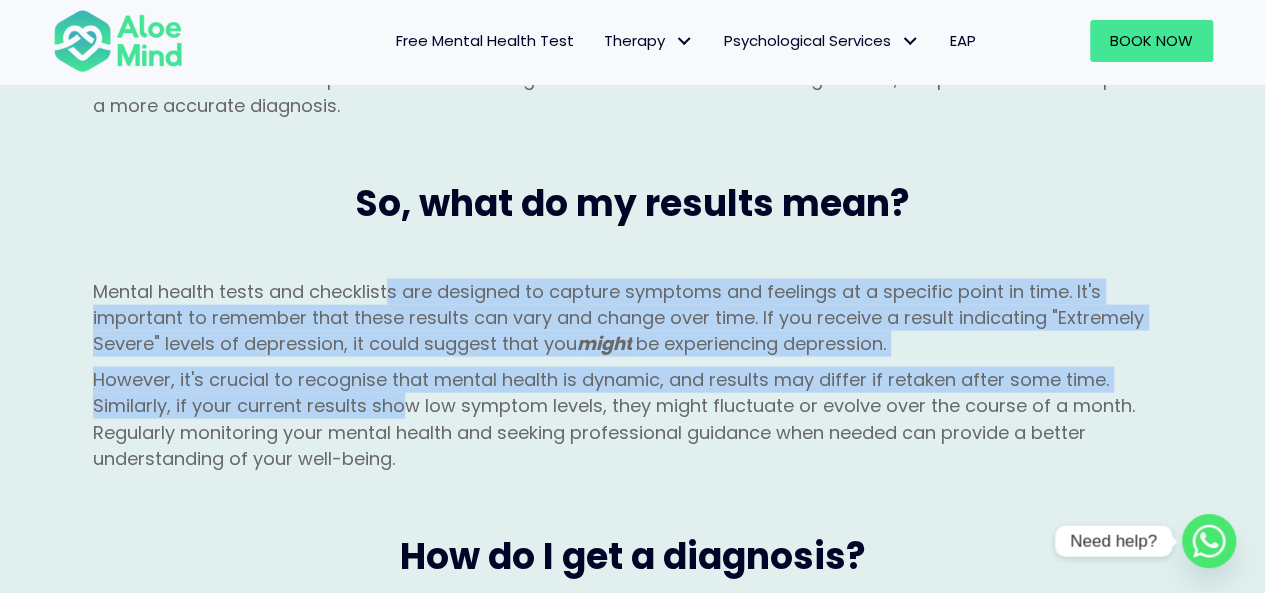 drag, startPoint x: 391, startPoint y: 299, endPoint x: 406, endPoint y: 417, distance: 118.94957 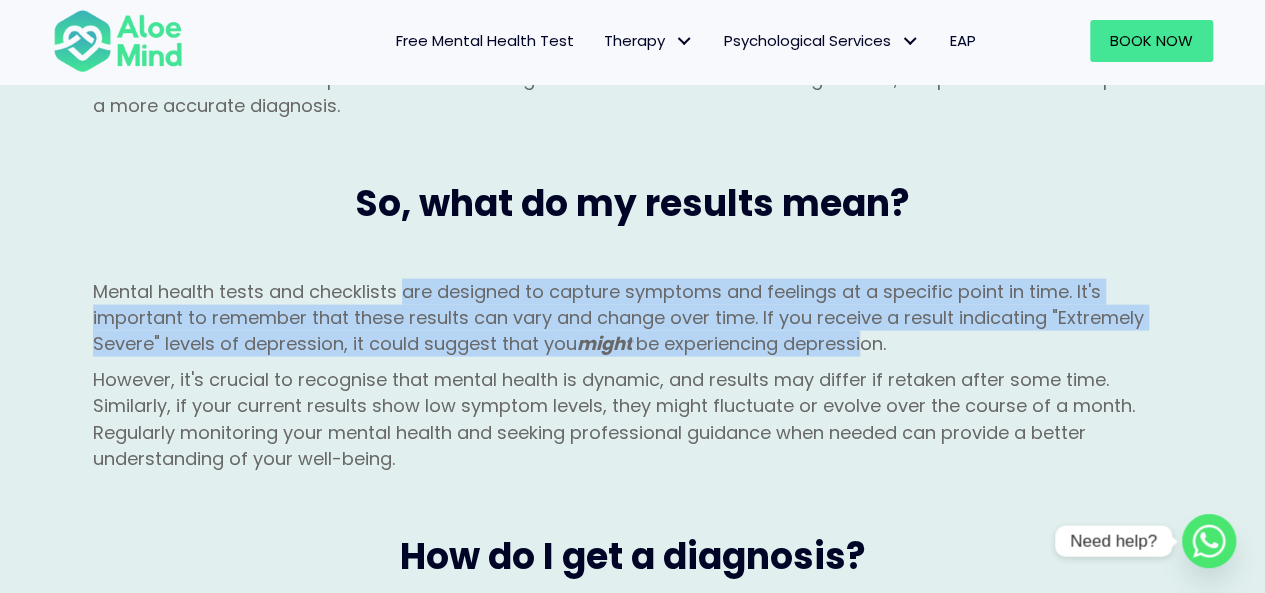 drag, startPoint x: 402, startPoint y: 273, endPoint x: 864, endPoint y: 337, distance: 466.41183 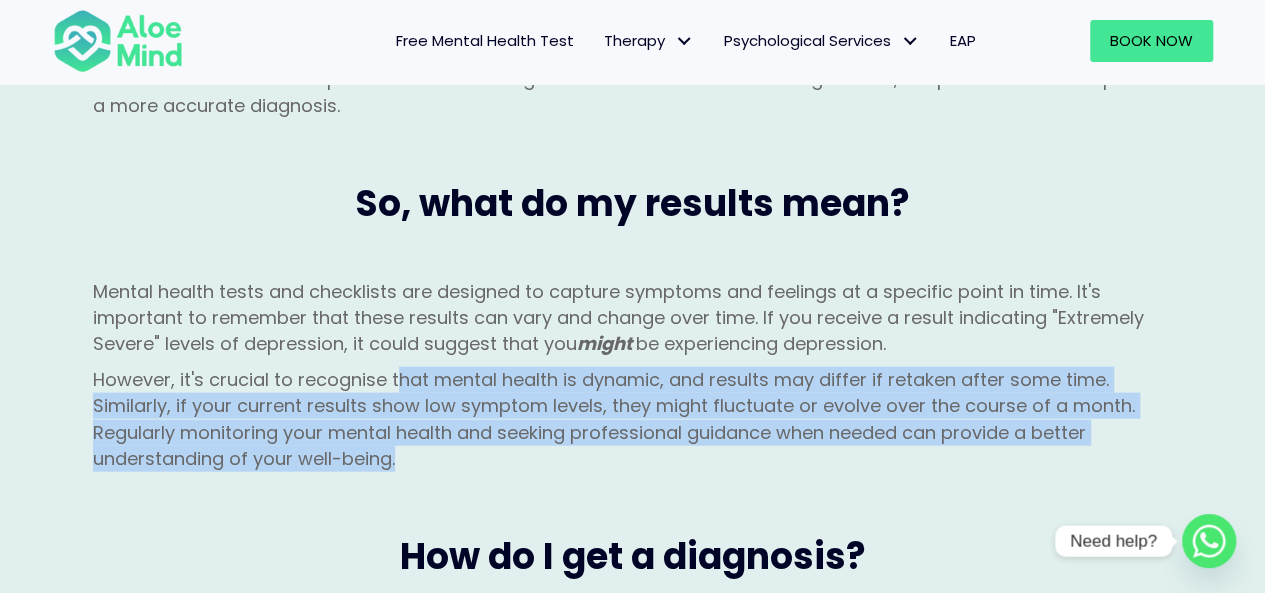 drag, startPoint x: 400, startPoint y: 369, endPoint x: 462, endPoint y: 445, distance: 98.0816 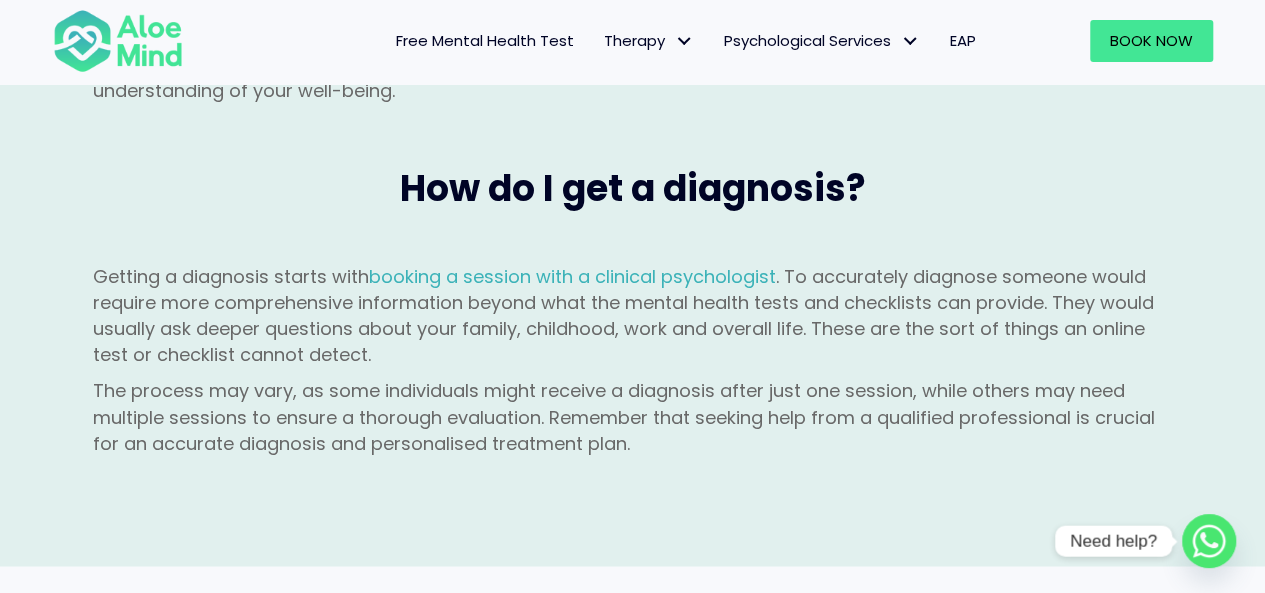 scroll, scrollTop: 2400, scrollLeft: 0, axis: vertical 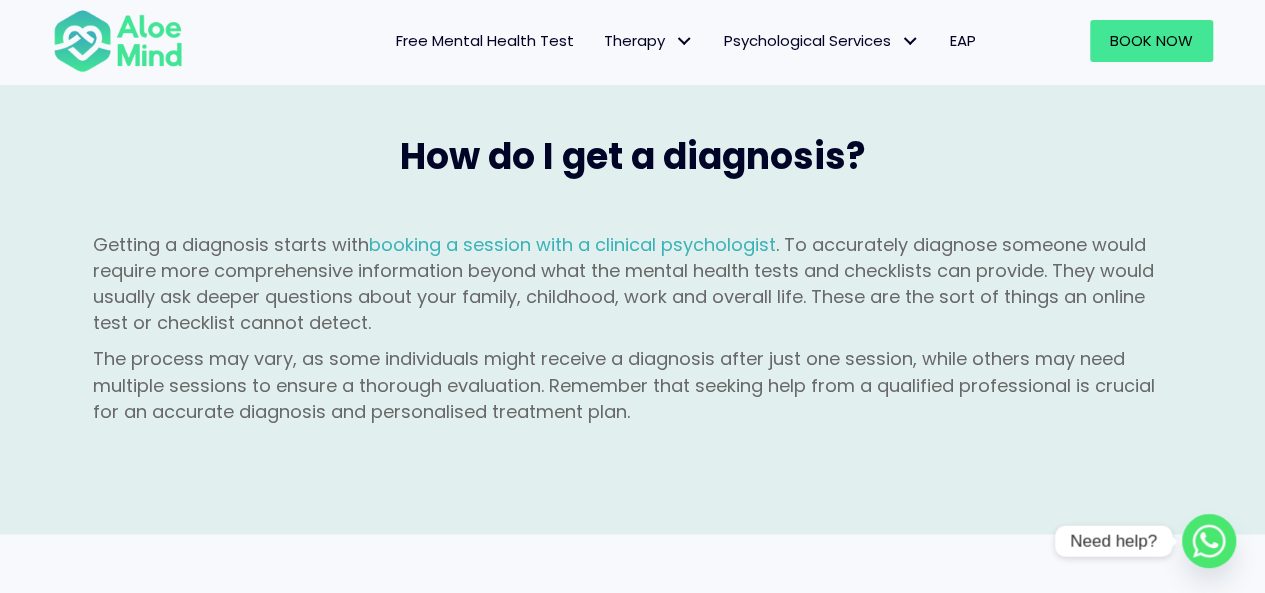 click on "EAP" at bounding box center (963, 40) 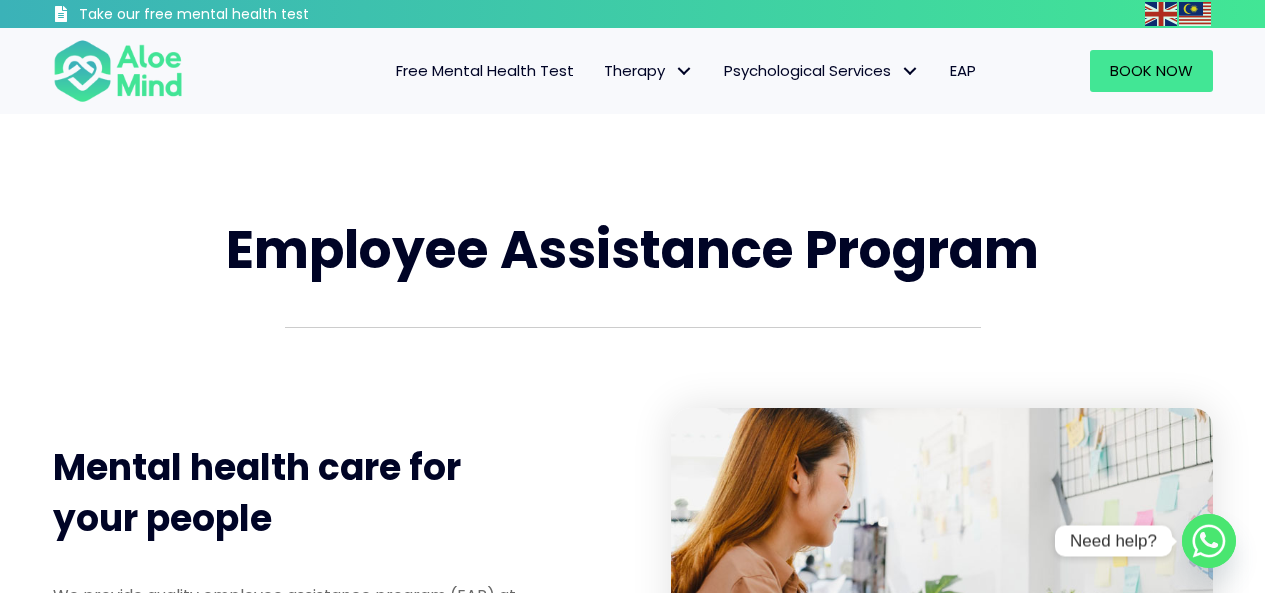 scroll, scrollTop: 0, scrollLeft: 0, axis: both 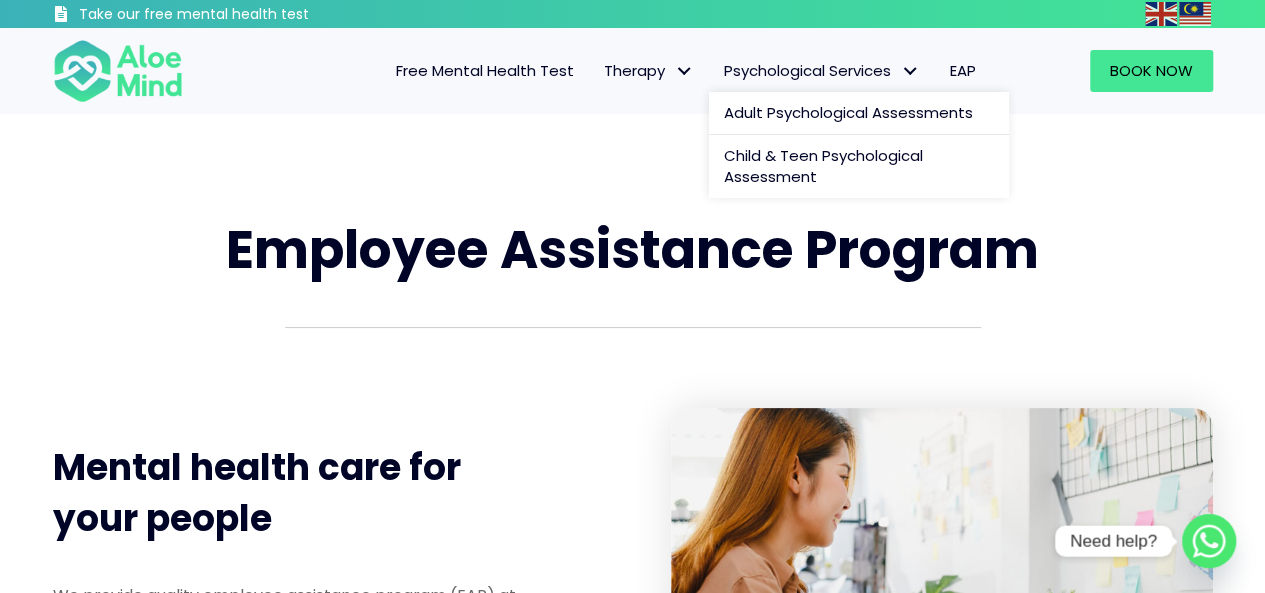 click on "Psychological Services" at bounding box center [822, 70] 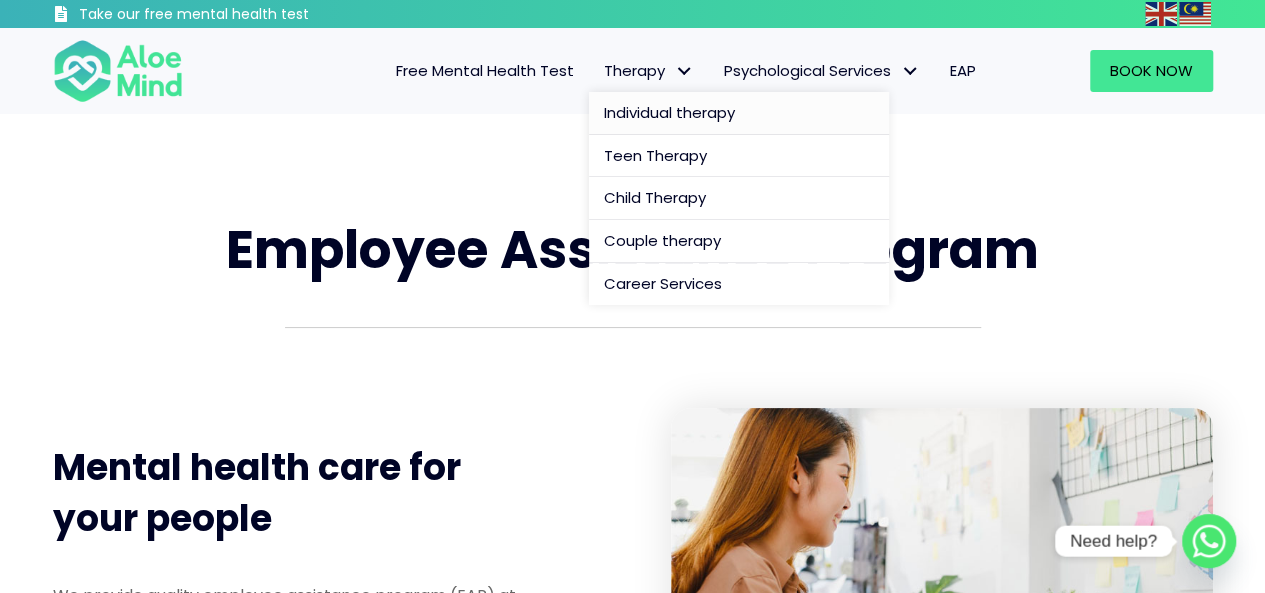 click on "Individual therapy" at bounding box center (669, 112) 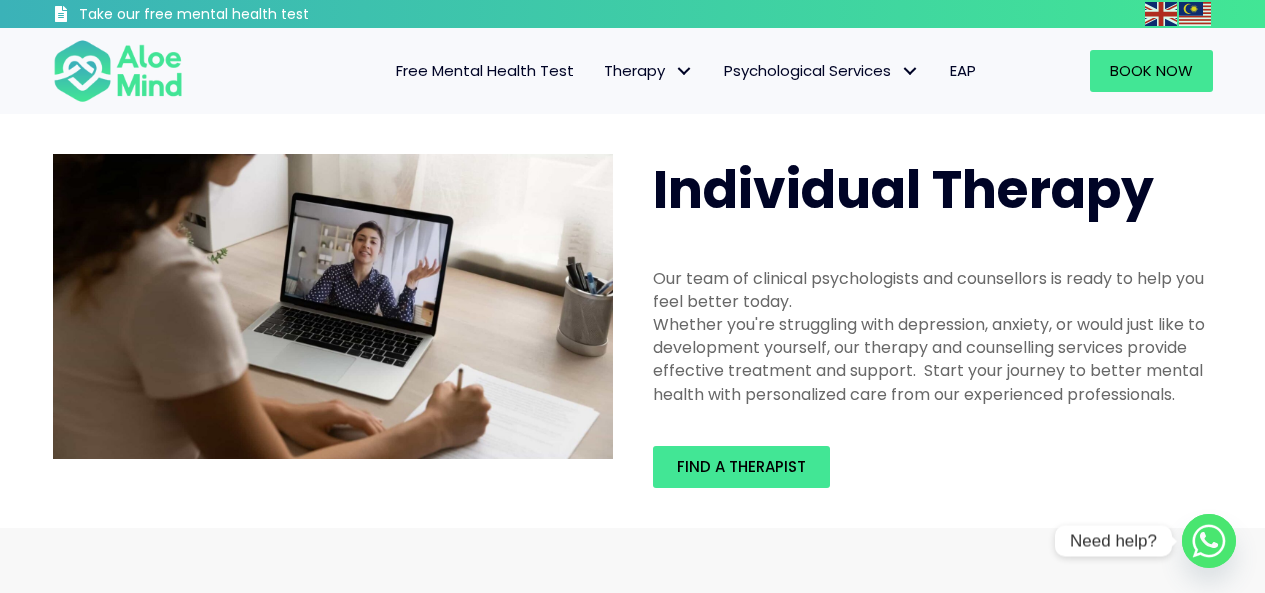 scroll, scrollTop: 0, scrollLeft: 0, axis: both 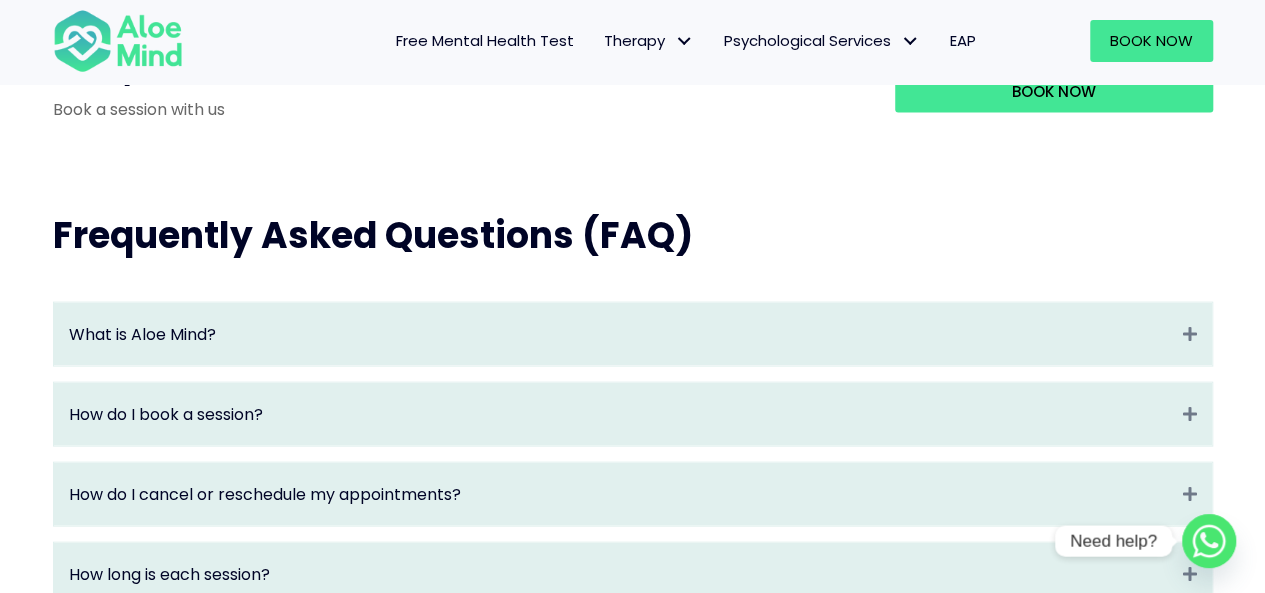 click on "How do I cancel or reschedule my appointments?
Expand
Please cancel or reschedule your session at least 24 hours in advance.
For cancellations, please email [EMAIL]  or
." at bounding box center (633, 815) 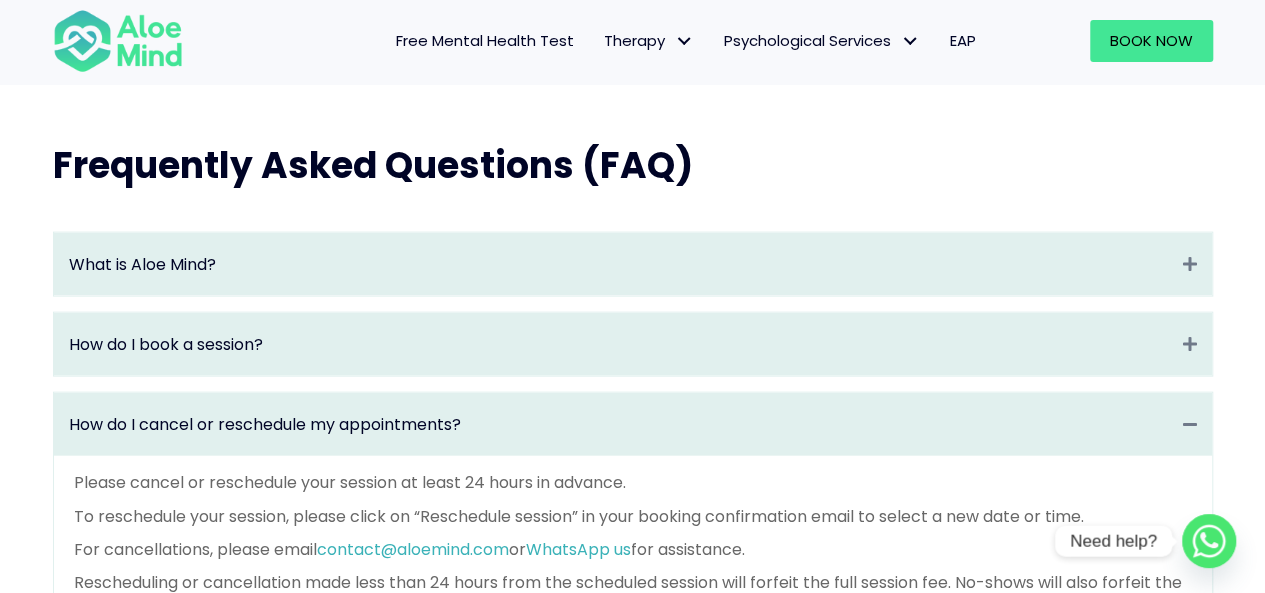 scroll, scrollTop: 2100, scrollLeft: 0, axis: vertical 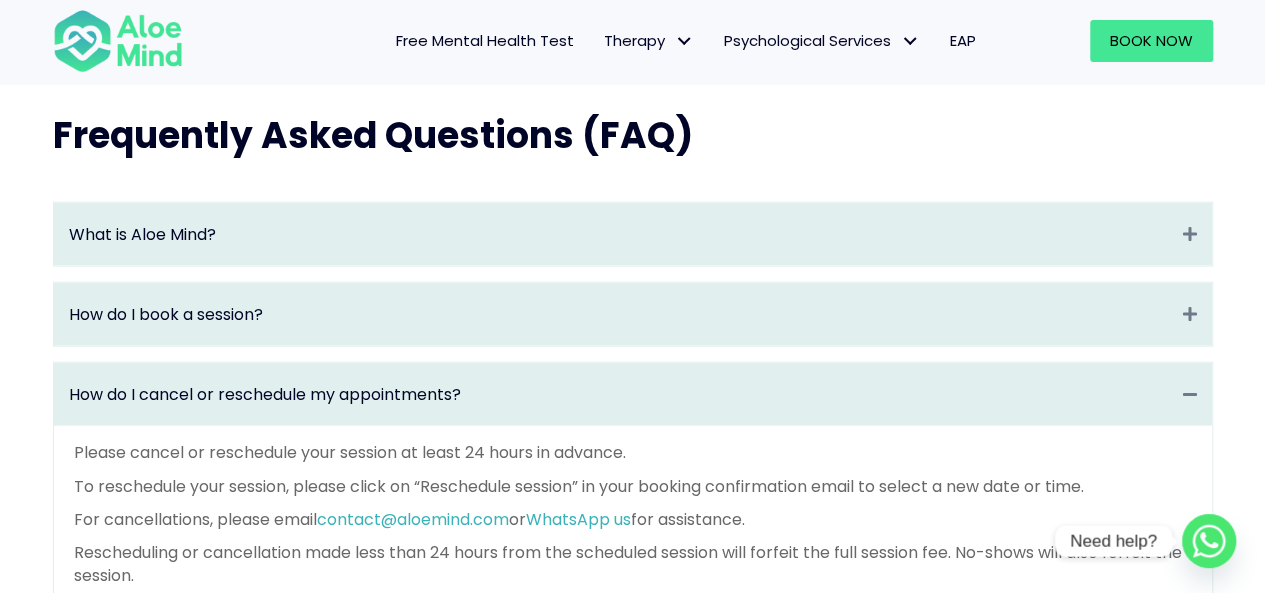 click on "How do I cancel or reschedule my appointments?
Collapse" at bounding box center (633, 394) 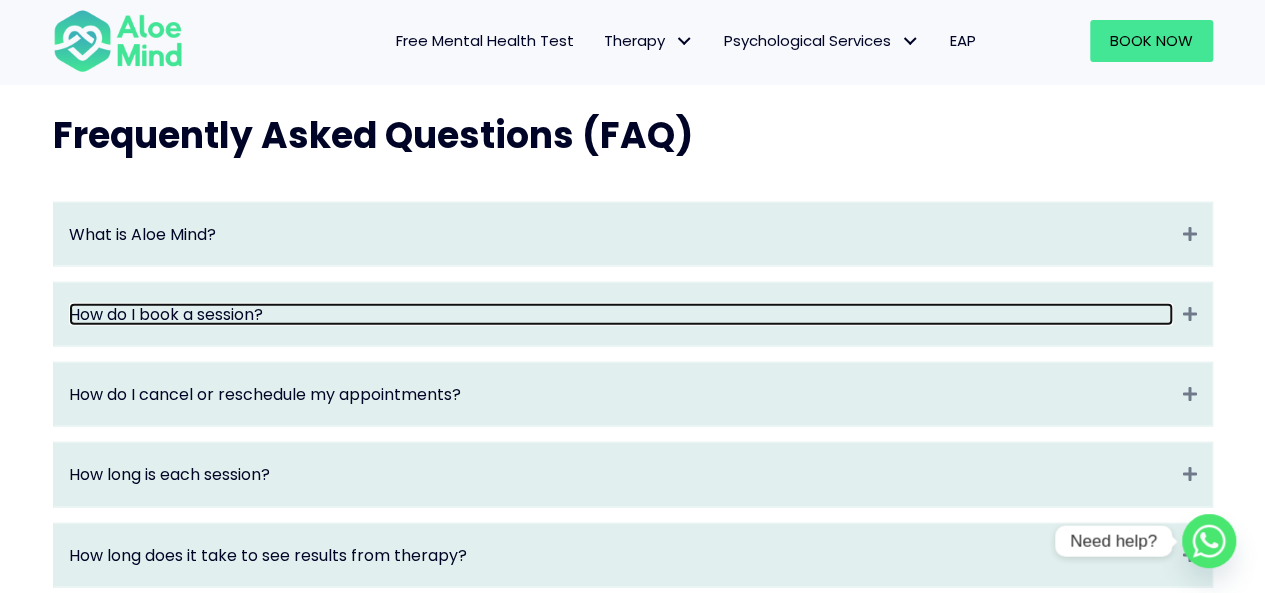 click on "How do I book a session?" at bounding box center [621, 314] 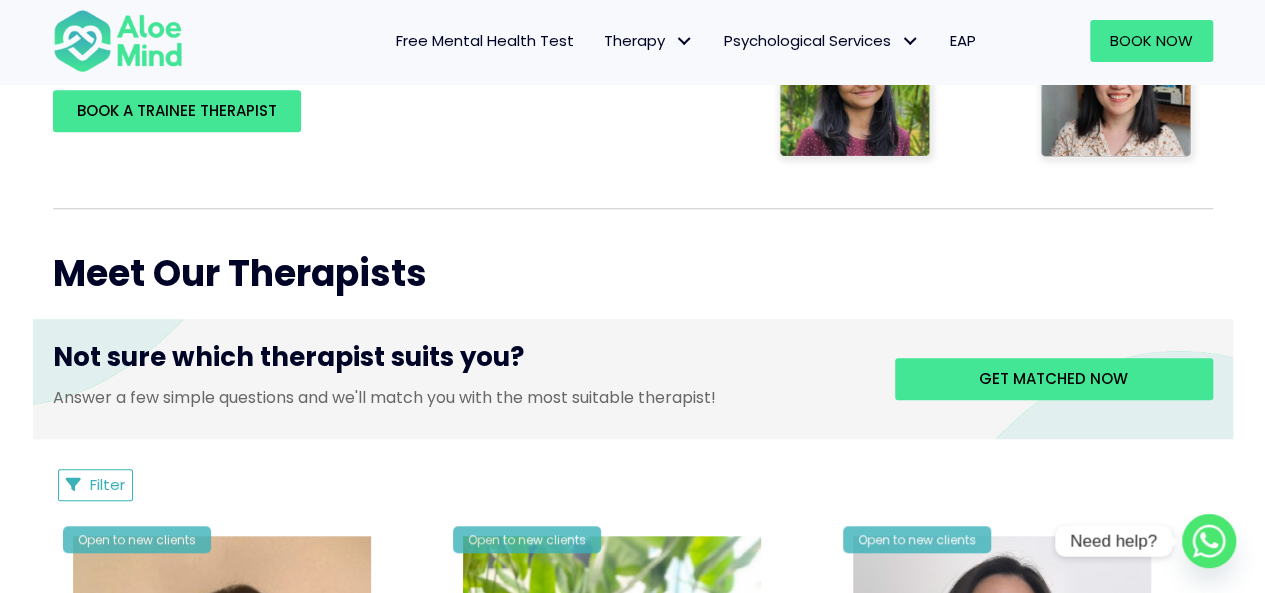 scroll, scrollTop: 600, scrollLeft: 0, axis: vertical 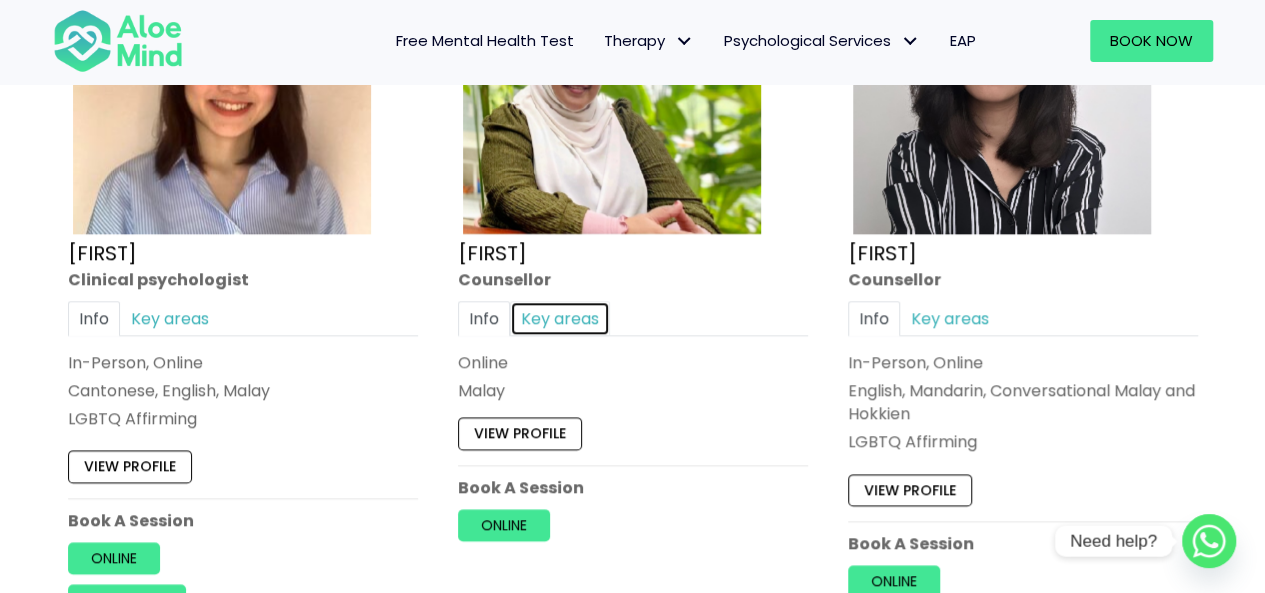 click on "Key areas" at bounding box center (560, 318) 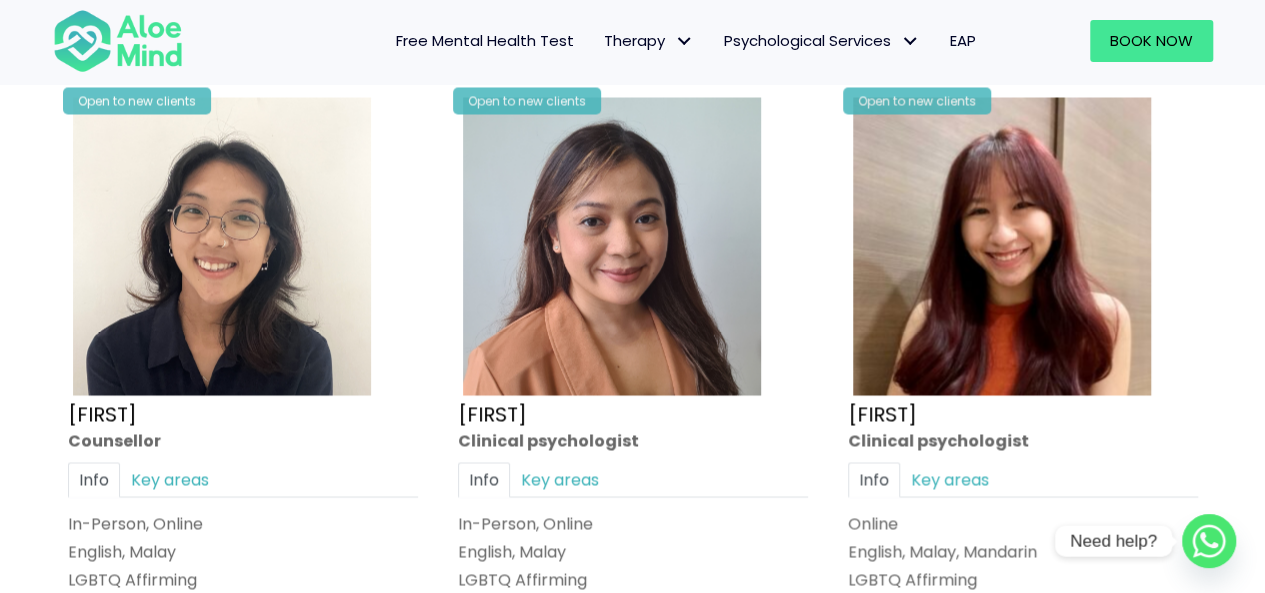 scroll, scrollTop: 1900, scrollLeft: 0, axis: vertical 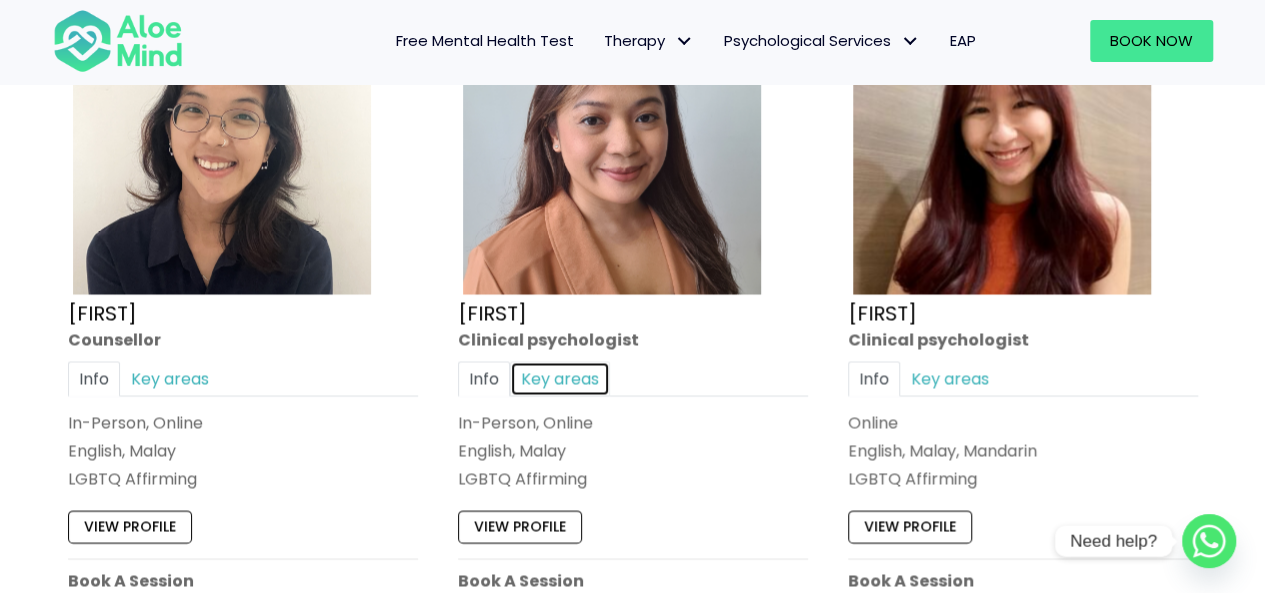 click on "Key areas" at bounding box center (560, 378) 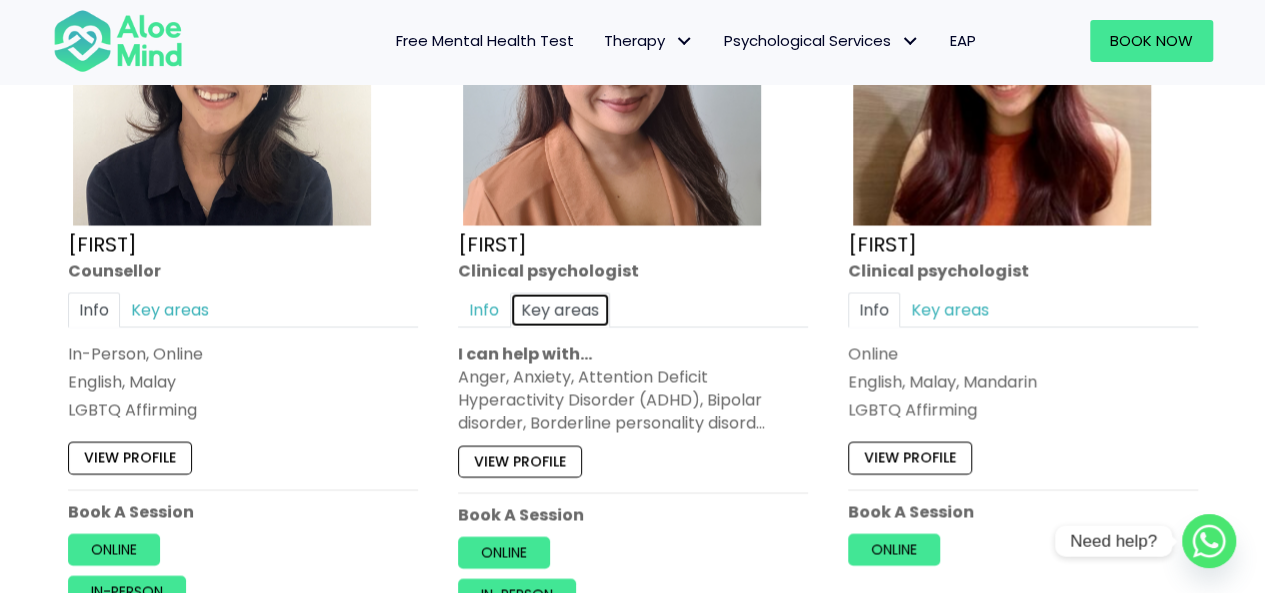 scroll, scrollTop: 2000, scrollLeft: 0, axis: vertical 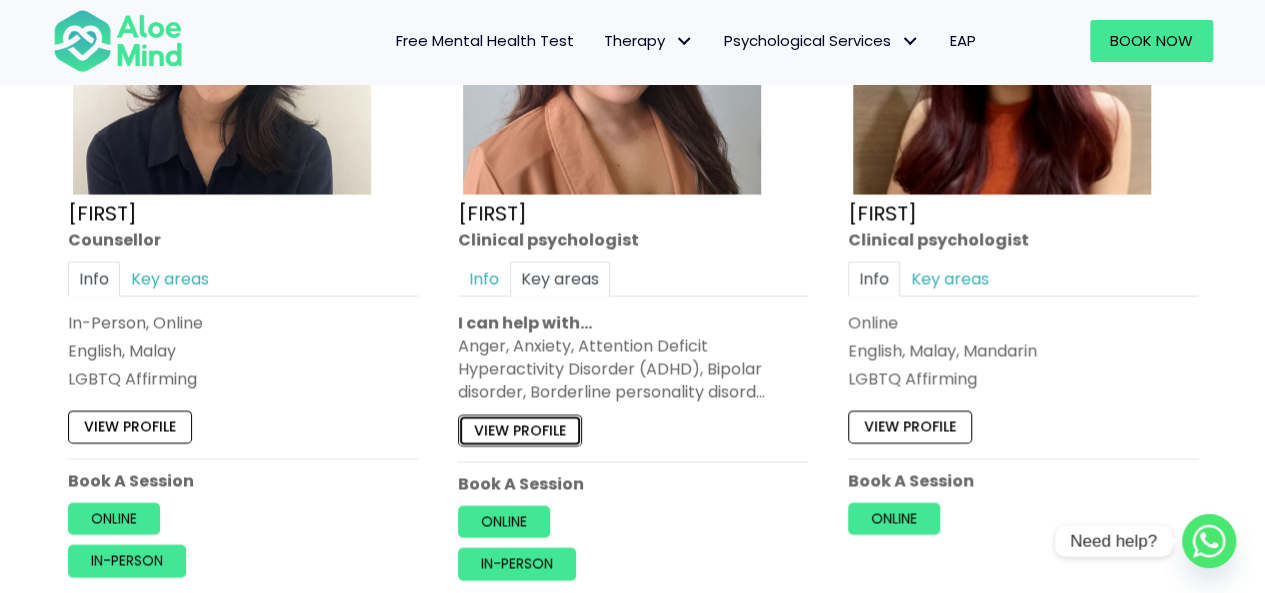 click on "View profile" at bounding box center (520, 430) 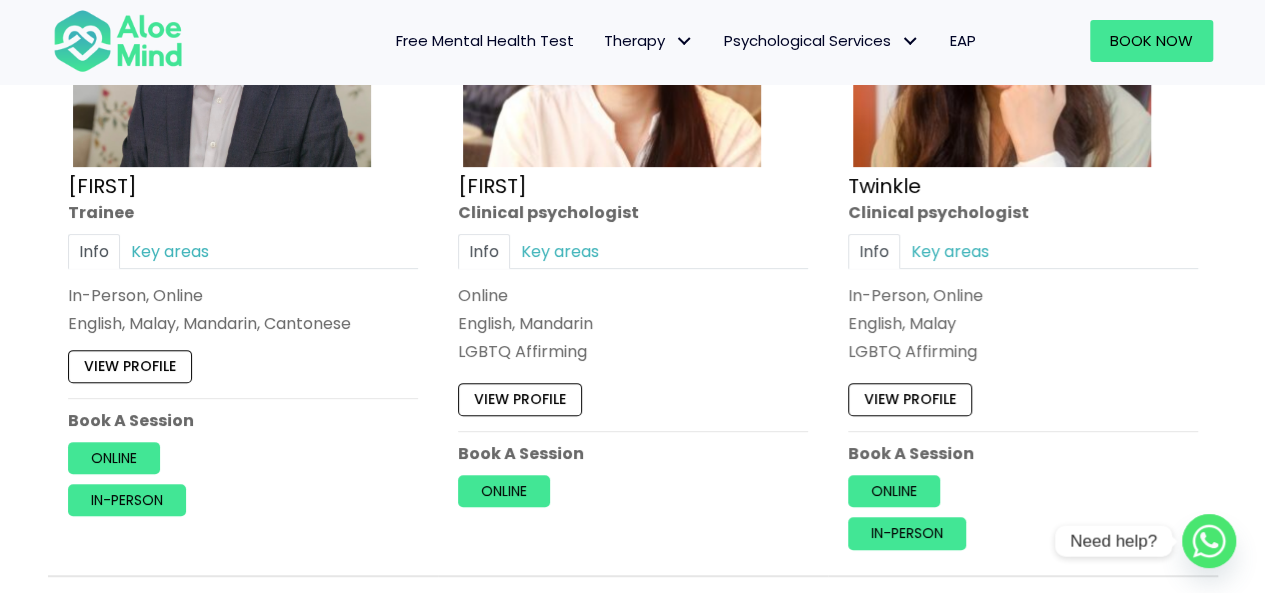 scroll, scrollTop: 8200, scrollLeft: 0, axis: vertical 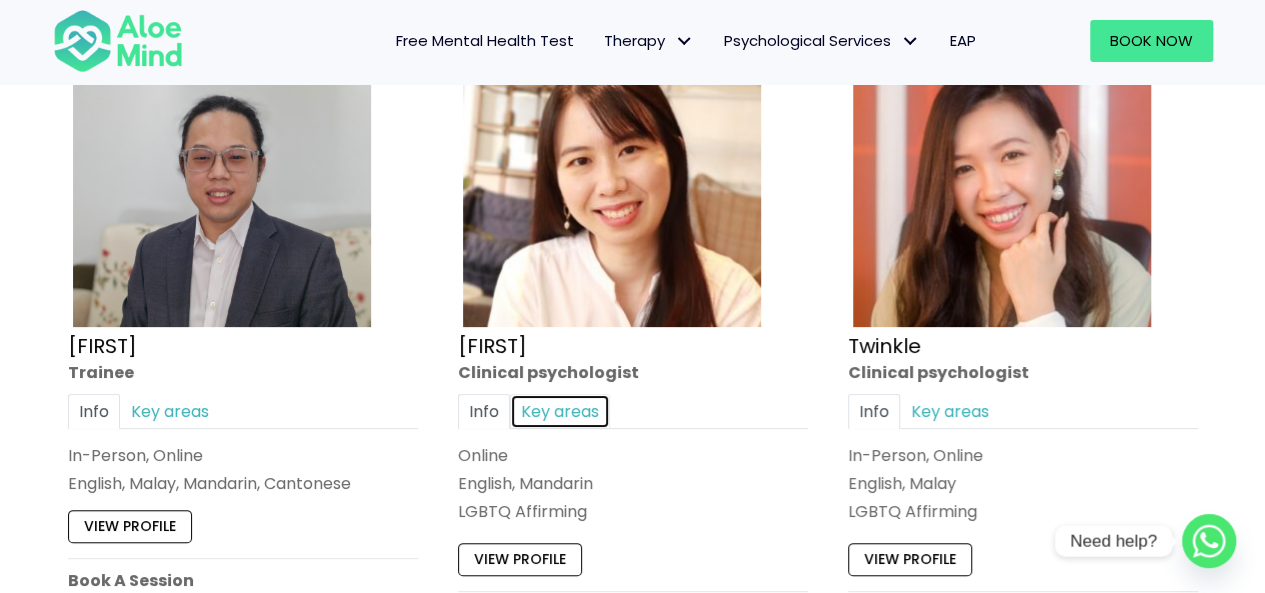 click on "Key areas" at bounding box center (560, 411) 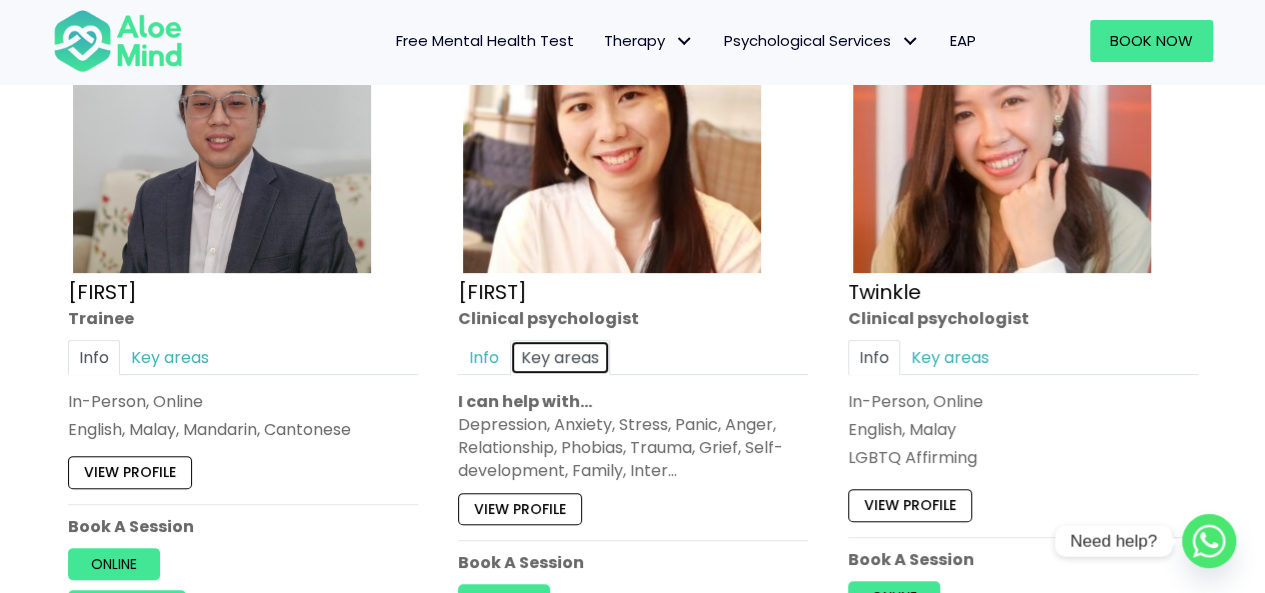 scroll, scrollTop: 7900, scrollLeft: 0, axis: vertical 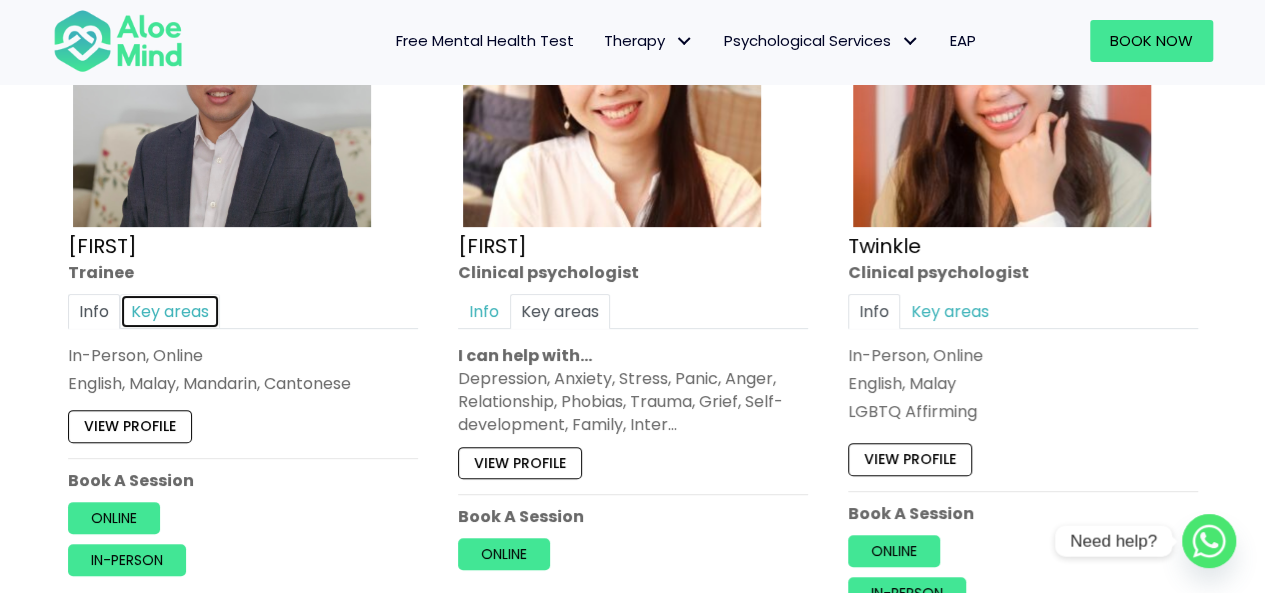 click on "Key areas" at bounding box center [170, 311] 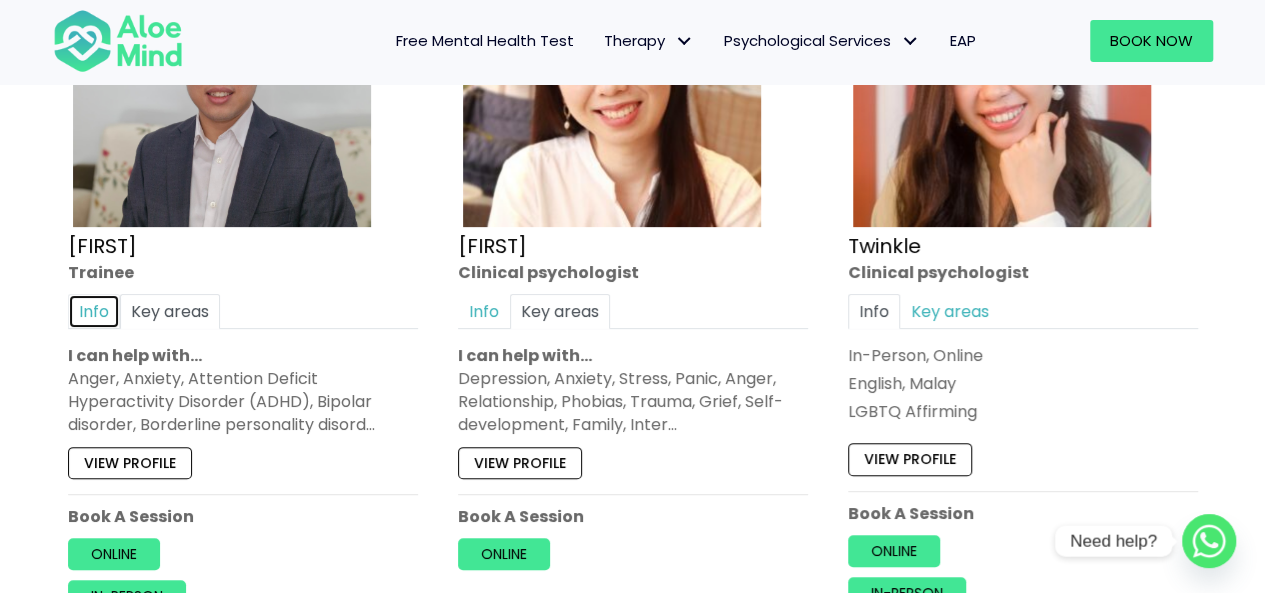 click on "Info" at bounding box center (94, 311) 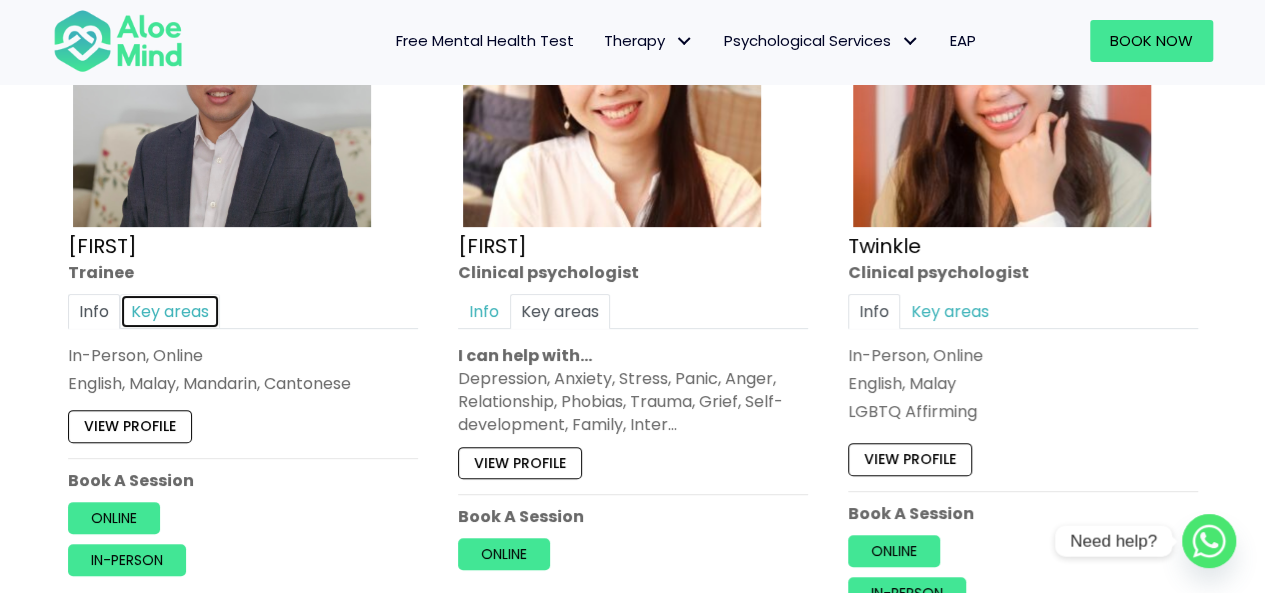 click on "Key areas" at bounding box center [170, 311] 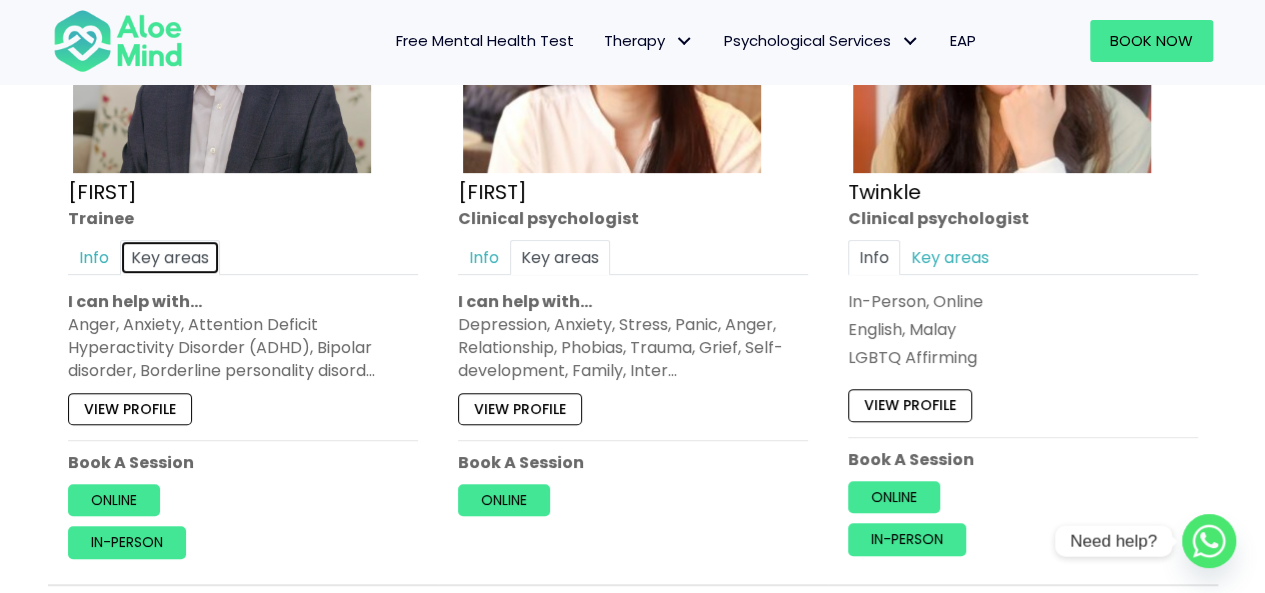scroll, scrollTop: 8000, scrollLeft: 0, axis: vertical 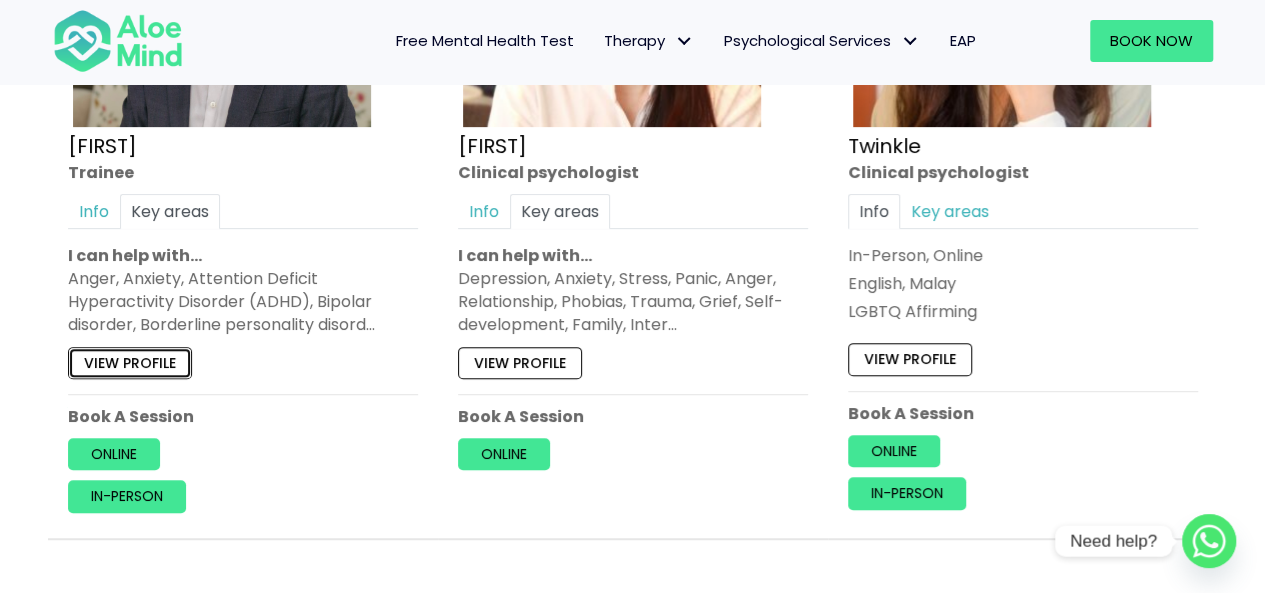click on "View profile" at bounding box center [130, 363] 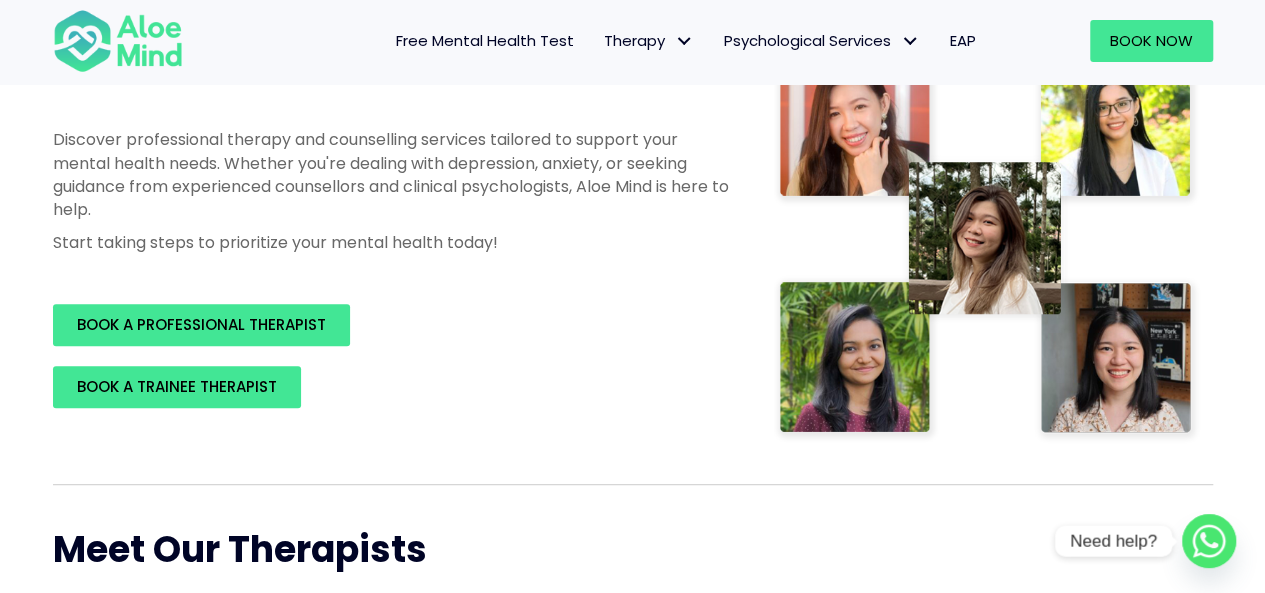 scroll, scrollTop: 100, scrollLeft: 0, axis: vertical 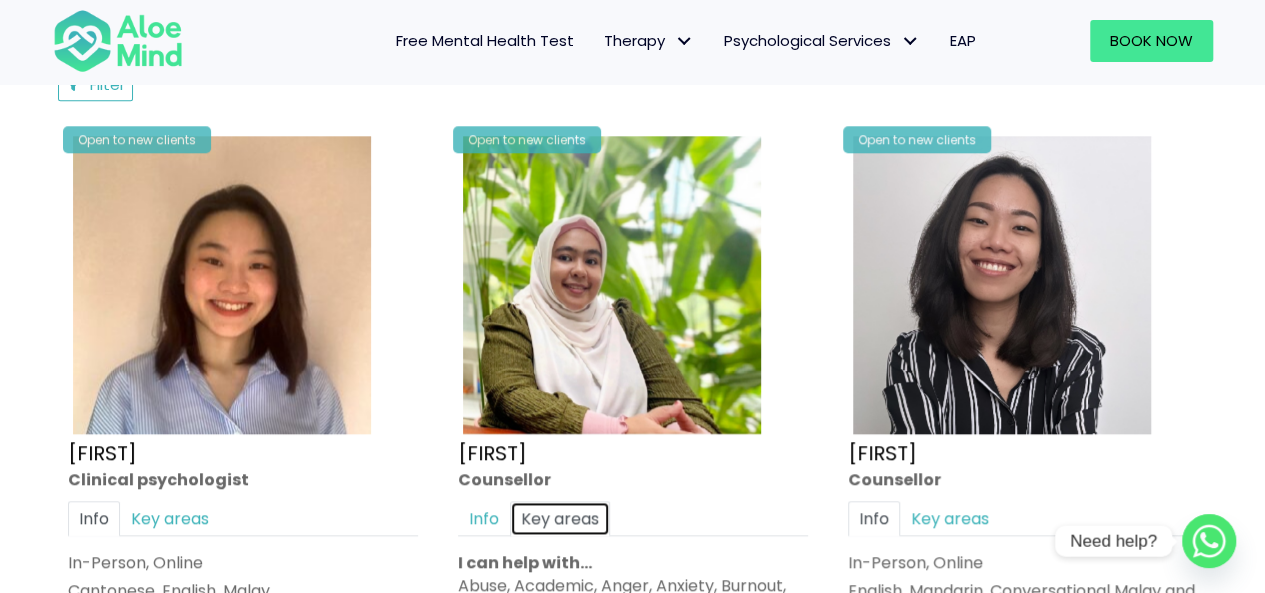 click on "Key areas" at bounding box center [560, 518] 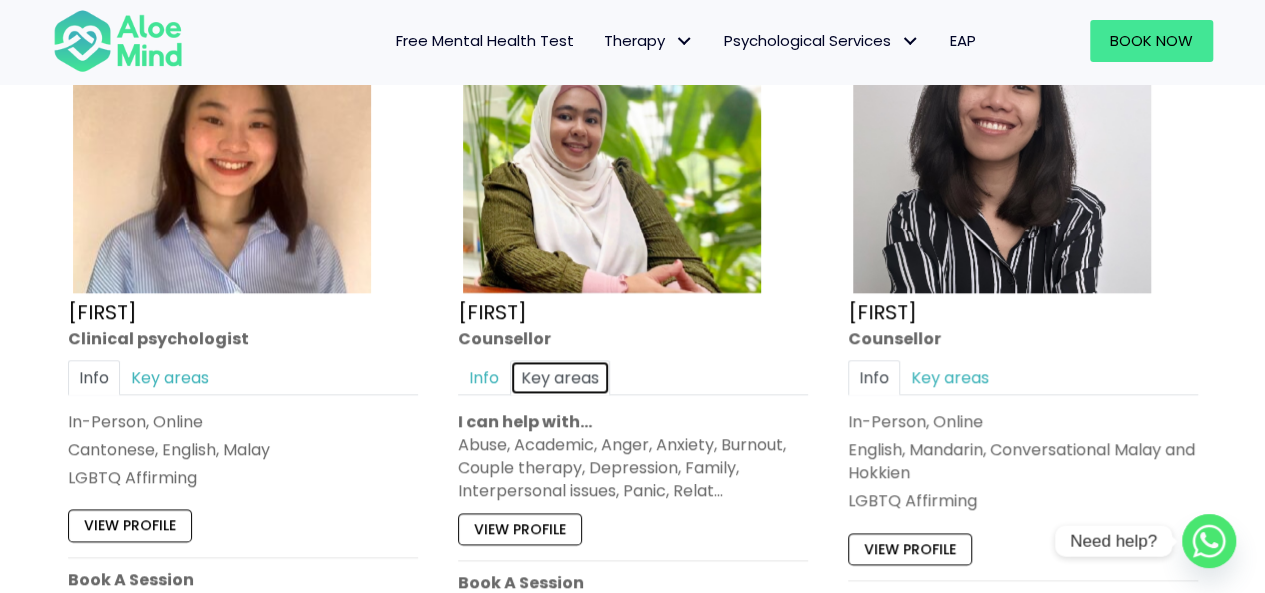 scroll, scrollTop: 1200, scrollLeft: 0, axis: vertical 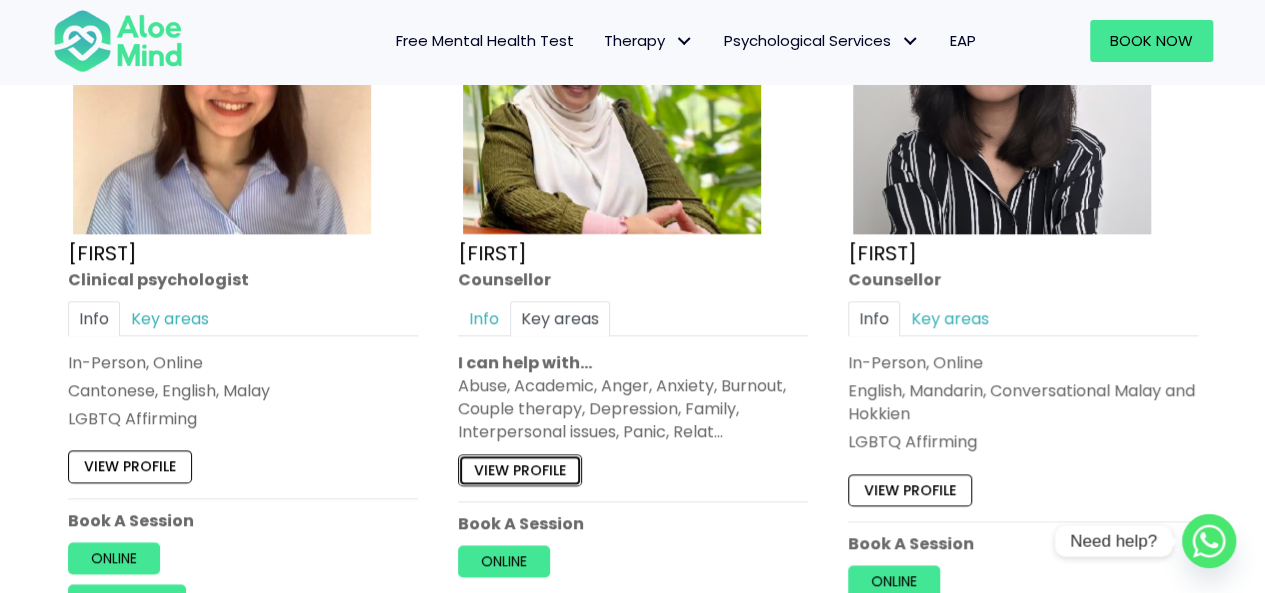 click on "View profile" at bounding box center (520, 469) 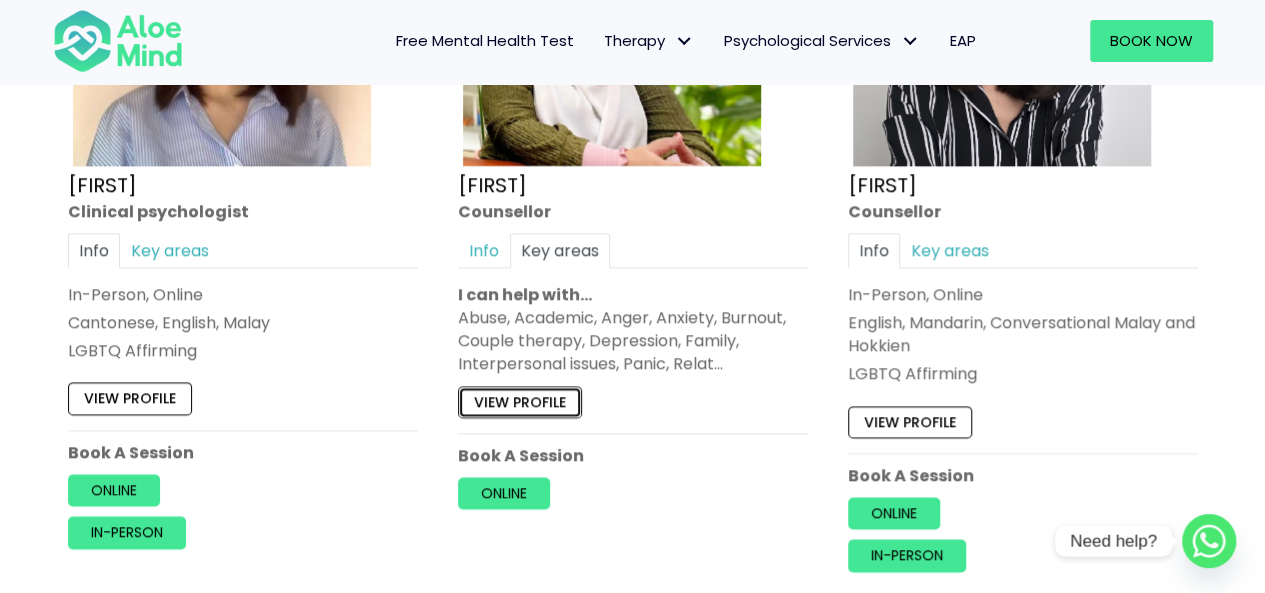scroll, scrollTop: 1300, scrollLeft: 0, axis: vertical 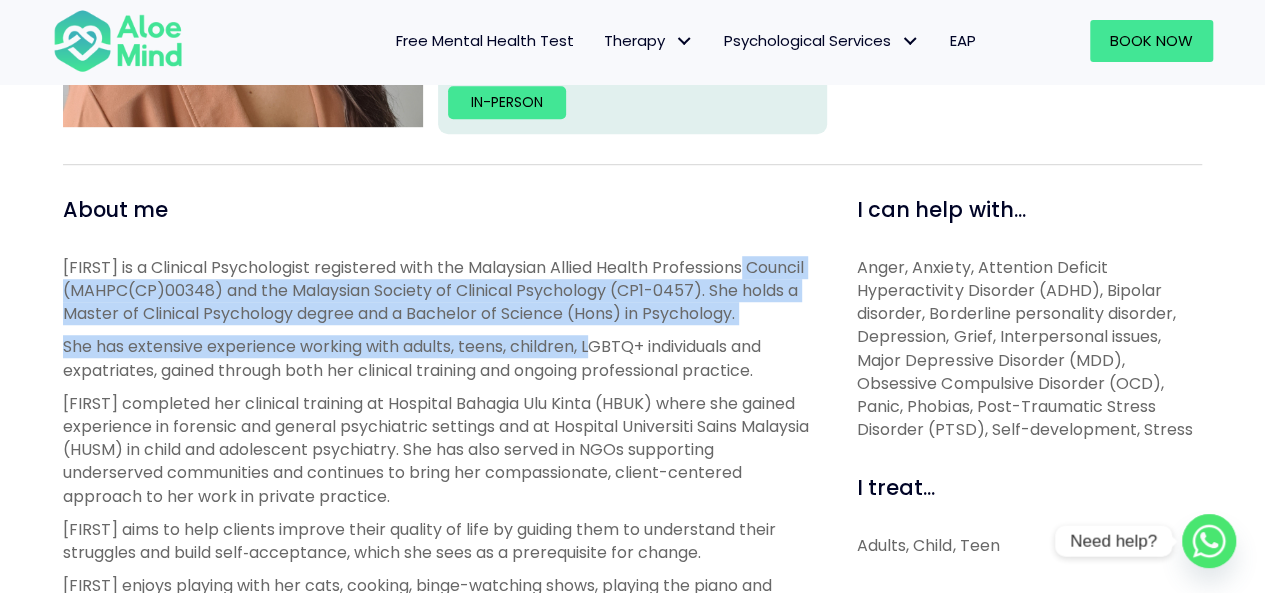 drag, startPoint x: 190, startPoint y: 283, endPoint x: 600, endPoint y: 357, distance: 416.62454 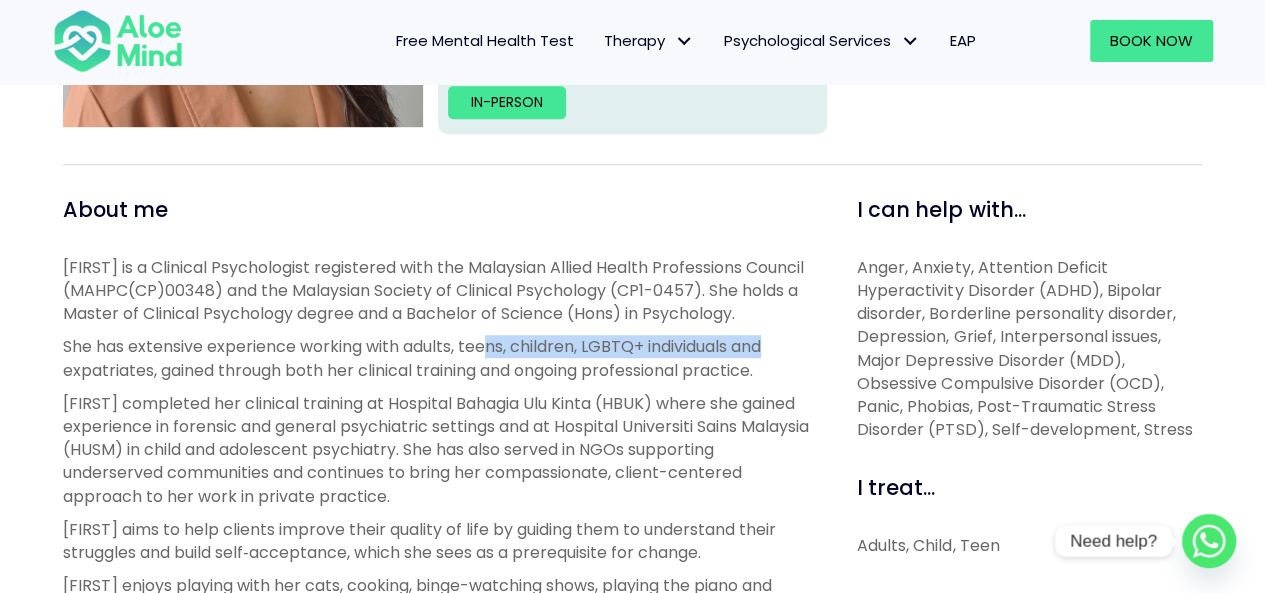 drag, startPoint x: 488, startPoint y: 343, endPoint x: 778, endPoint y: 341, distance: 290.0069 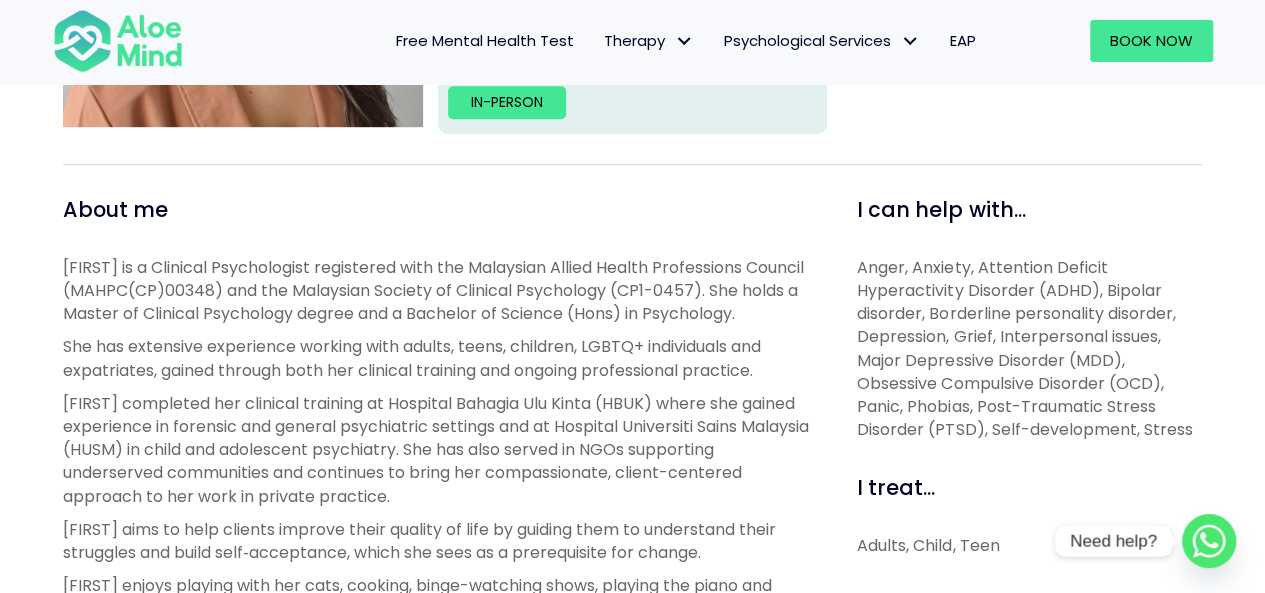 scroll, scrollTop: 700, scrollLeft: 0, axis: vertical 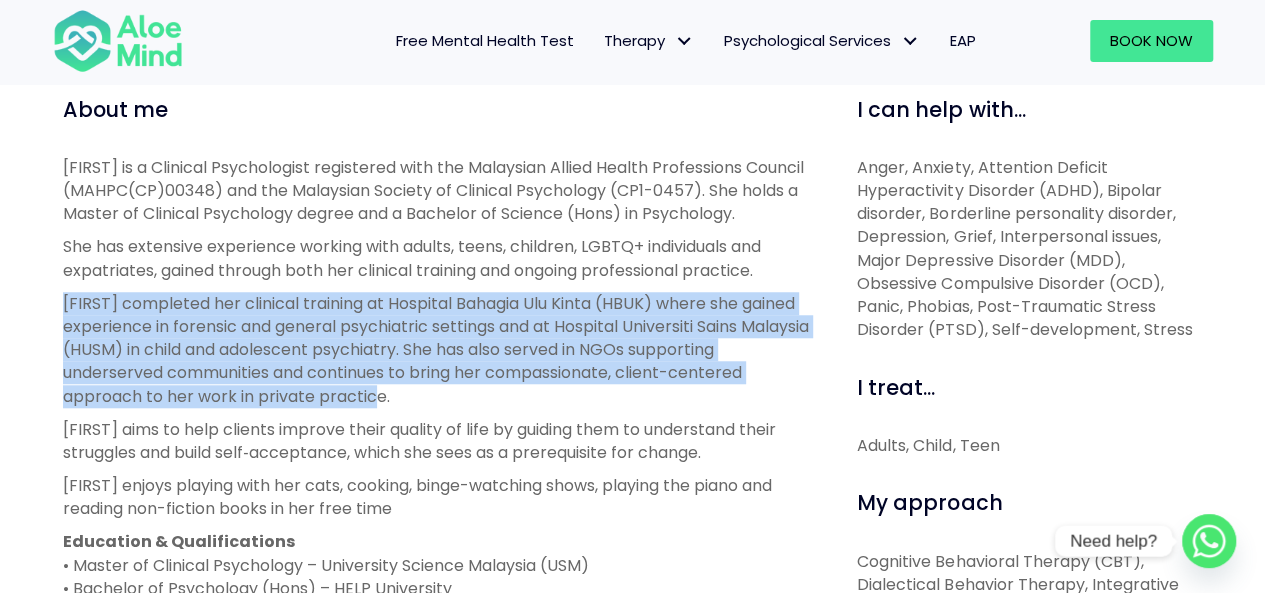 drag, startPoint x: 55, startPoint y: 293, endPoint x: 415, endPoint y: 387, distance: 372.0699 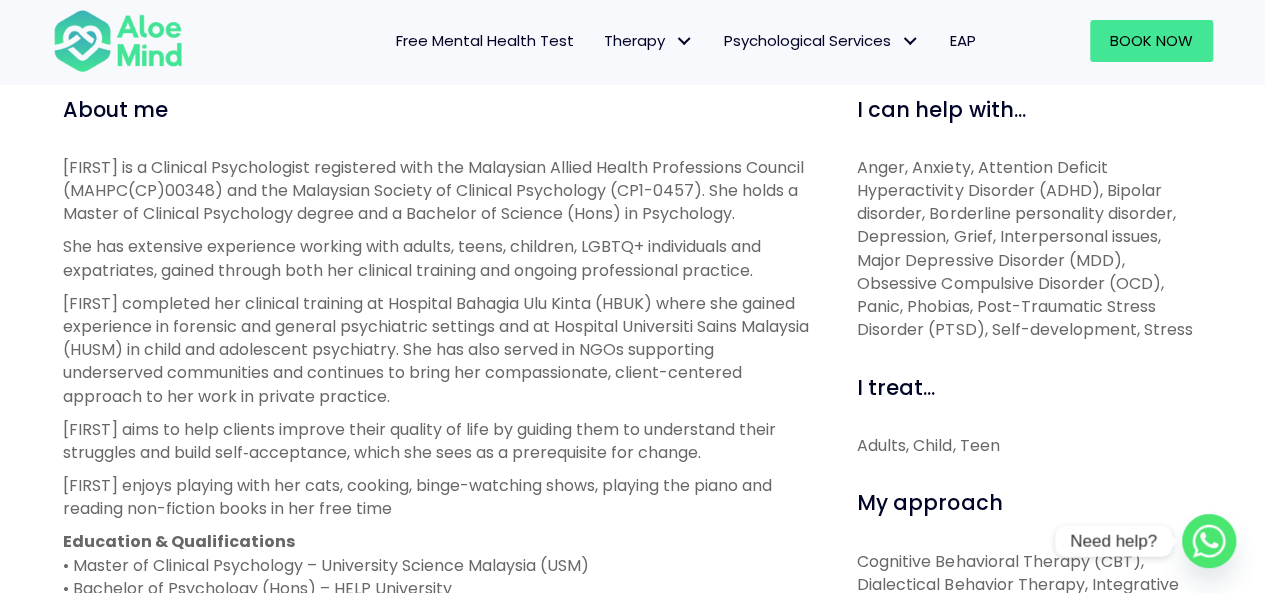 scroll, scrollTop: 800, scrollLeft: 0, axis: vertical 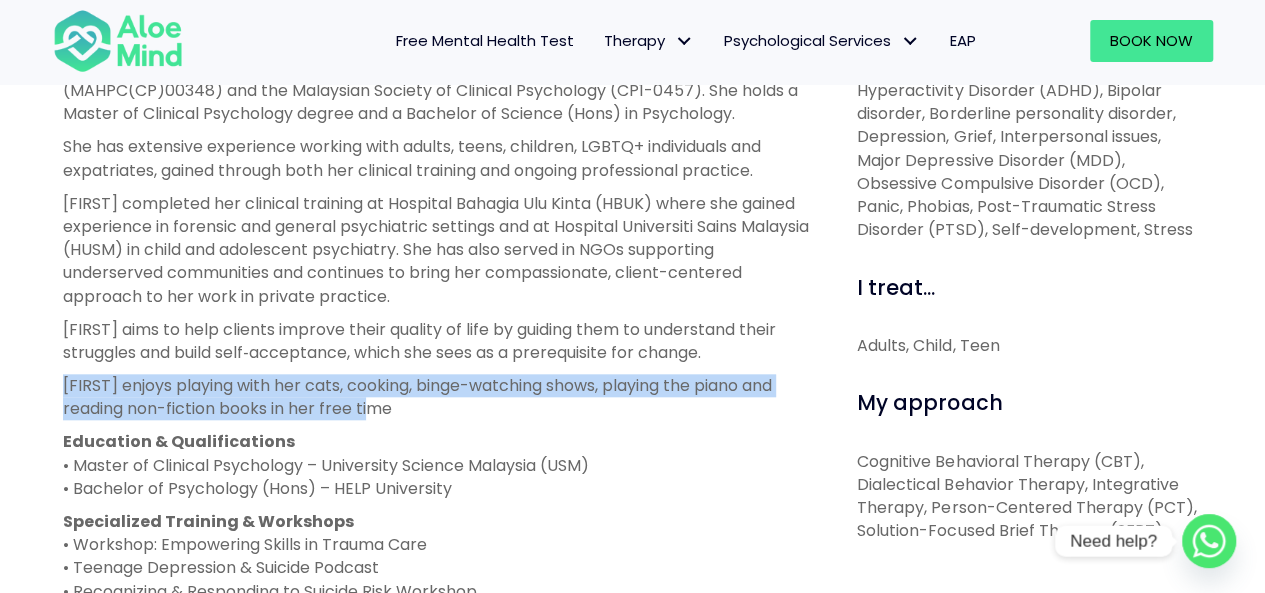 drag, startPoint x: 68, startPoint y: 389, endPoint x: 394, endPoint y: 413, distance: 326.88223 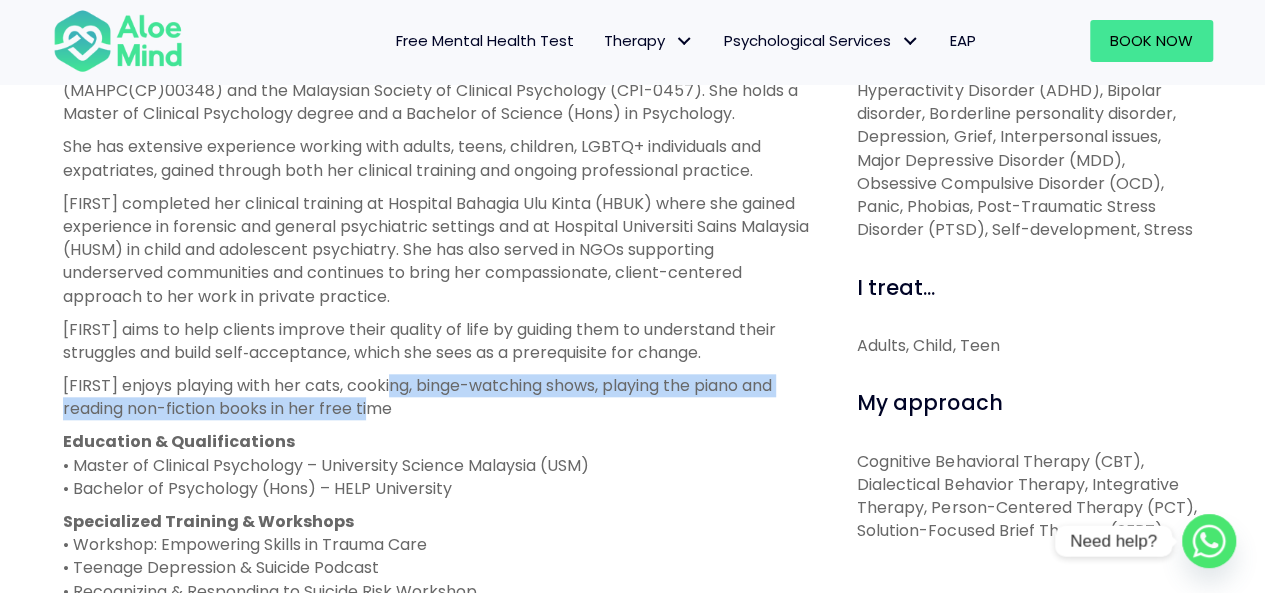 click on "Hanna enjoys playing with her cats, cooking, binge-watching shows, playing the piano and reading non-fiction books in her free time" at bounding box center [437, 397] 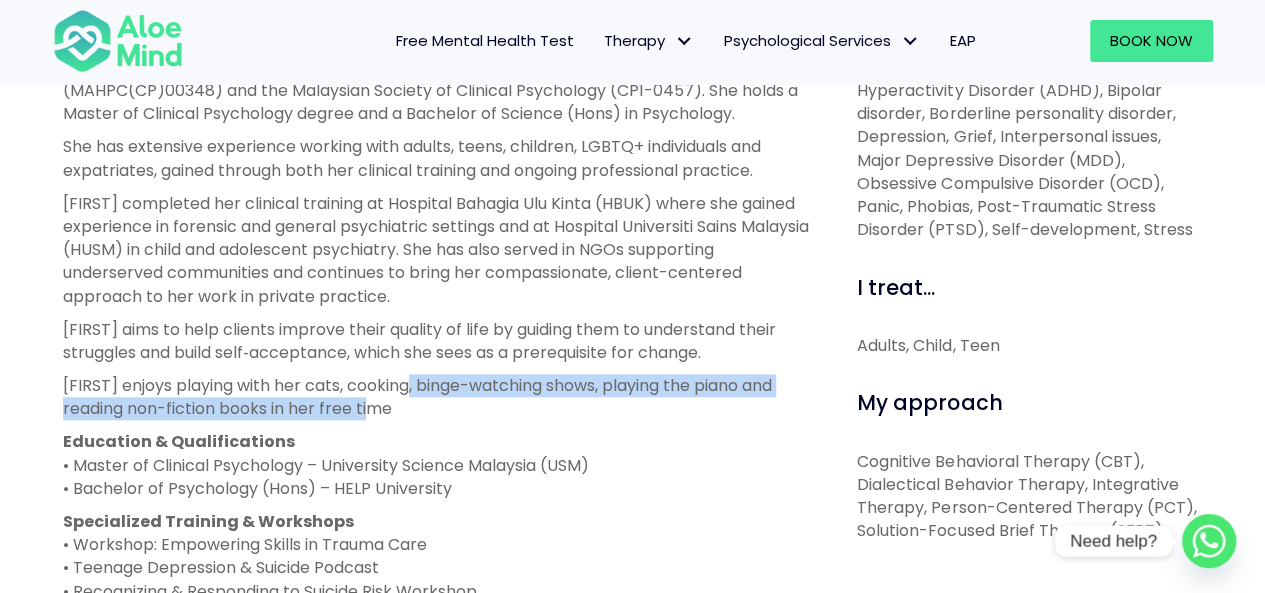 drag, startPoint x: 426, startPoint y: 377, endPoint x: 432, endPoint y: 397, distance: 20.880613 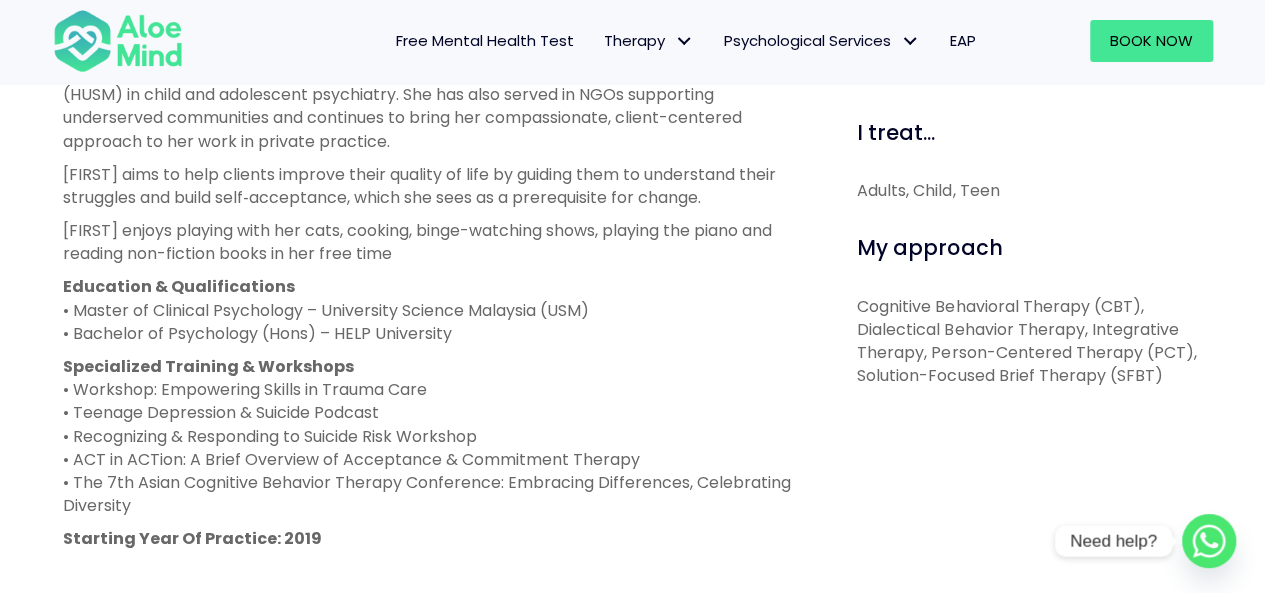 scroll, scrollTop: 1000, scrollLeft: 0, axis: vertical 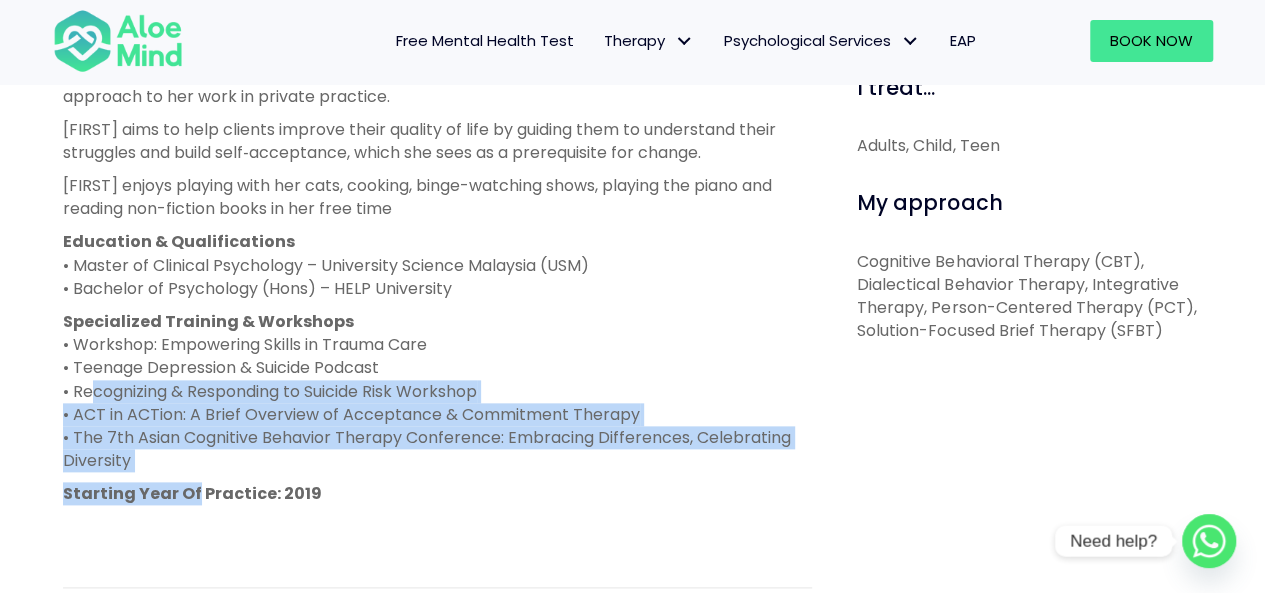 drag, startPoint x: 115, startPoint y: 407, endPoint x: 193, endPoint y: 475, distance: 103.47947 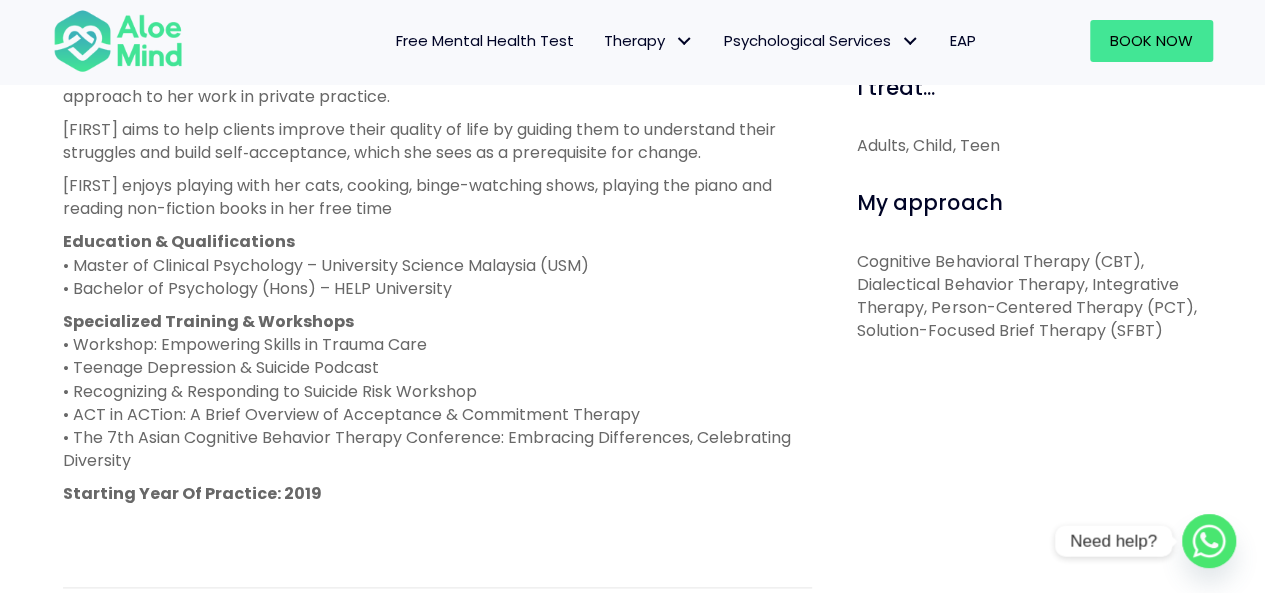 drag, startPoint x: 72, startPoint y: 409, endPoint x: 205, endPoint y: 461, distance: 142.80406 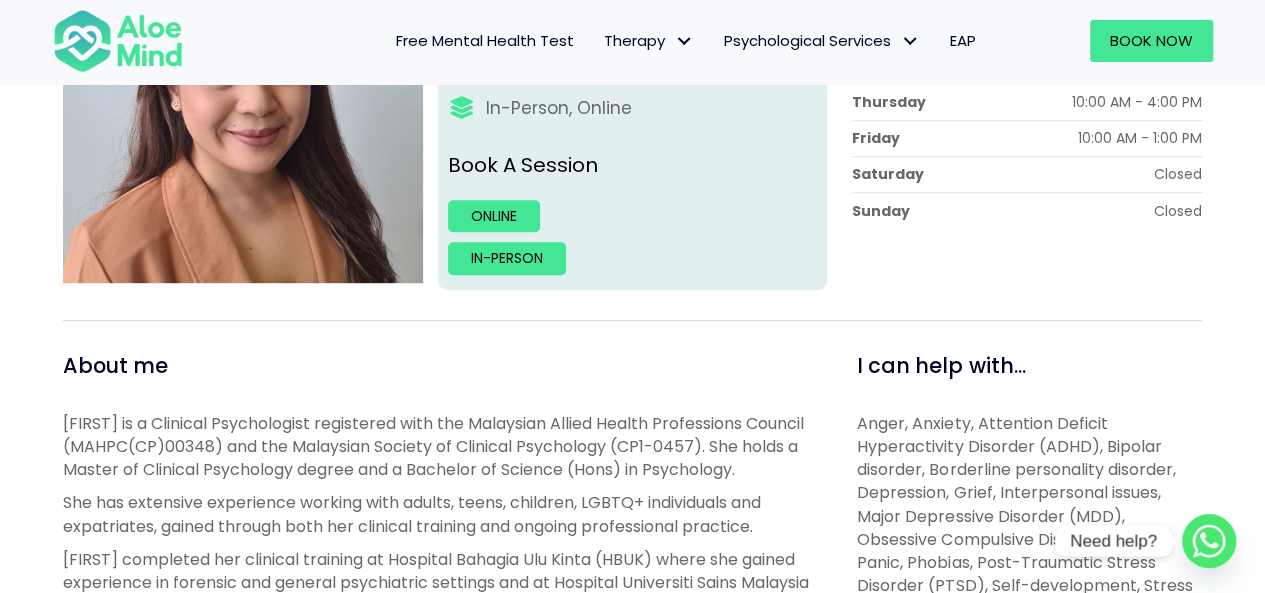 scroll, scrollTop: 200, scrollLeft: 0, axis: vertical 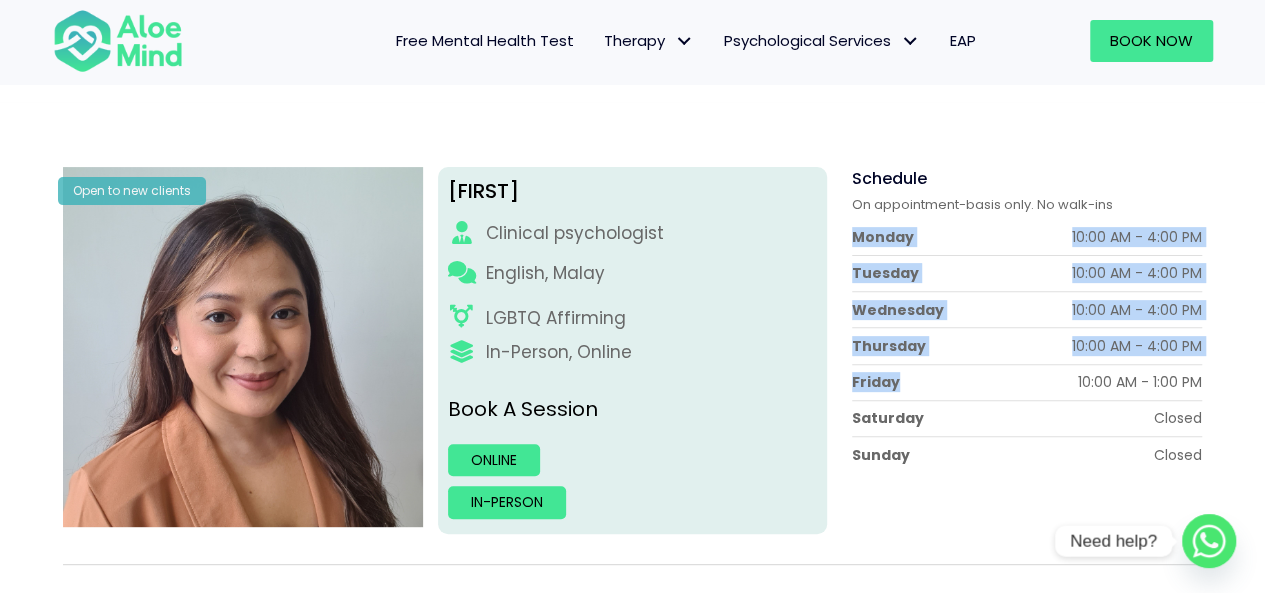 drag, startPoint x: 894, startPoint y: 387, endPoint x: 1206, endPoint y: 202, distance: 362.72443 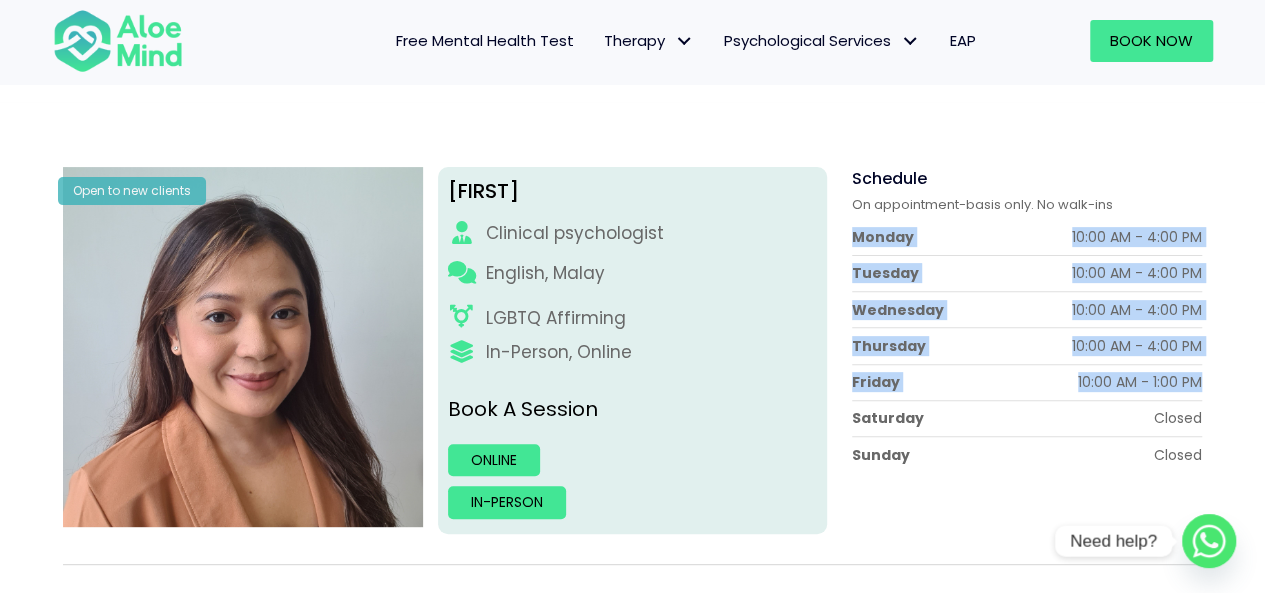 drag, startPoint x: 889, startPoint y: 243, endPoint x: 1225, endPoint y: 395, distance: 368.78177 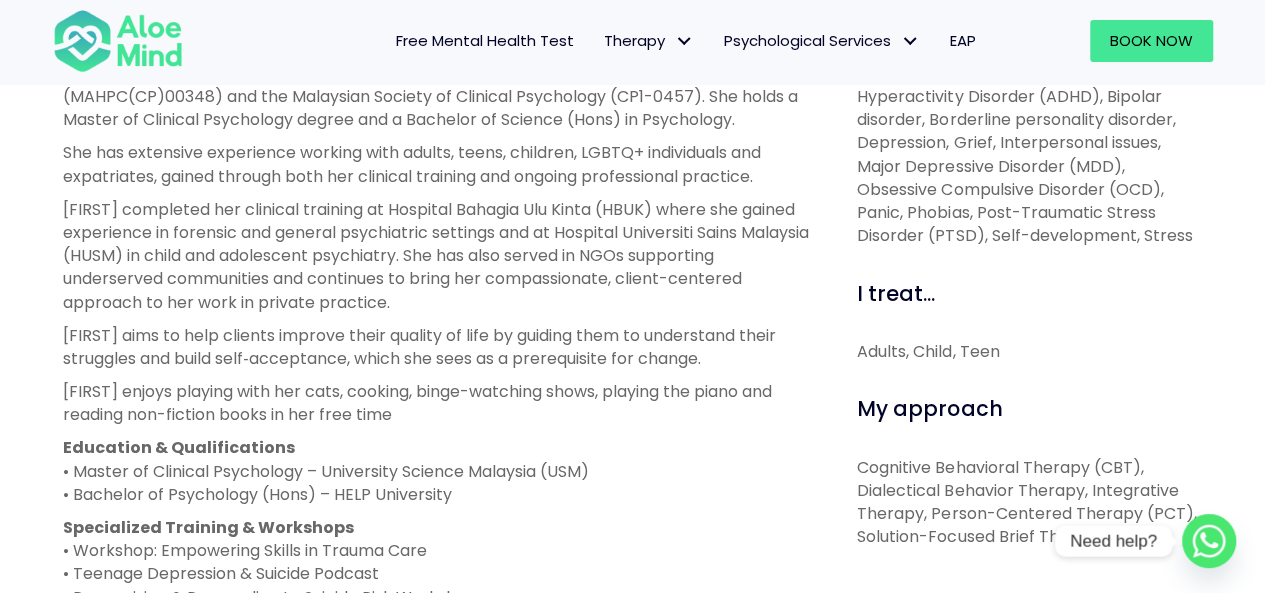 scroll, scrollTop: 900, scrollLeft: 0, axis: vertical 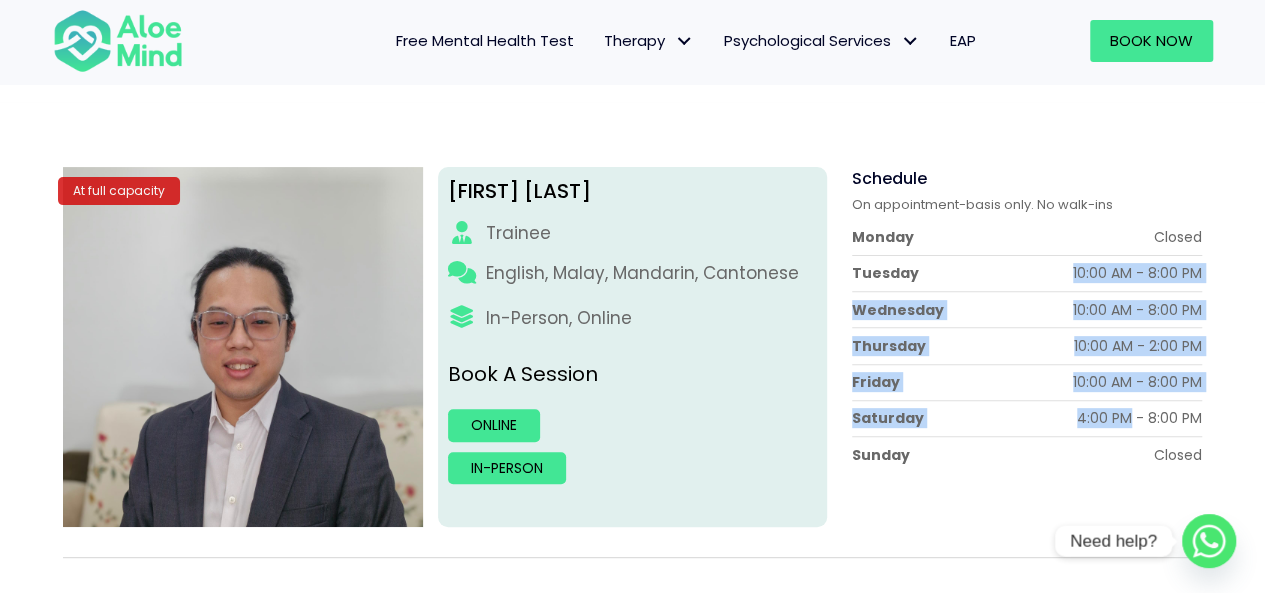 drag, startPoint x: 1026, startPoint y: 272, endPoint x: 1134, endPoint y: 431, distance: 192.21082 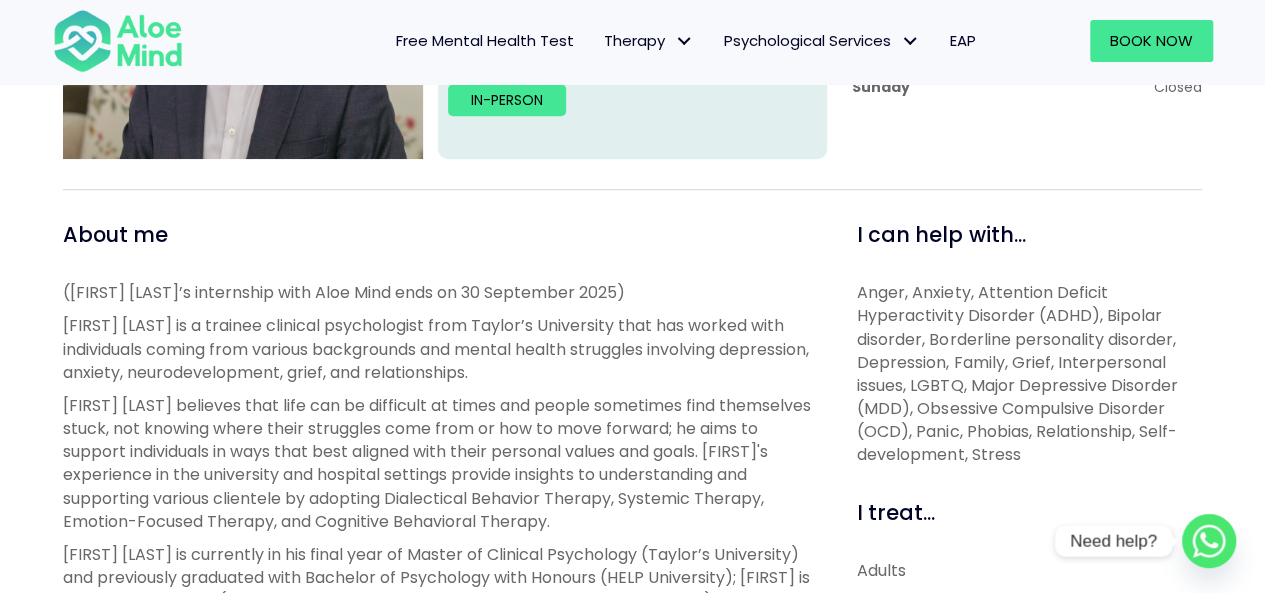 scroll, scrollTop: 600, scrollLeft: 0, axis: vertical 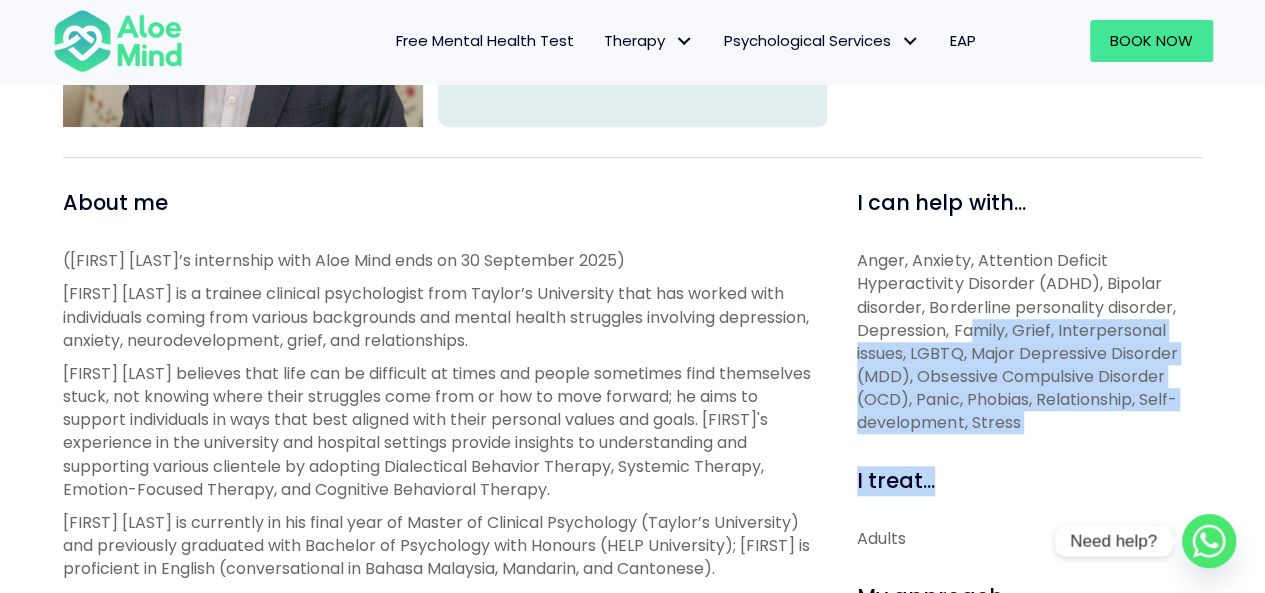 drag, startPoint x: 978, startPoint y: 328, endPoint x: 1035, endPoint y: 444, distance: 129.24782 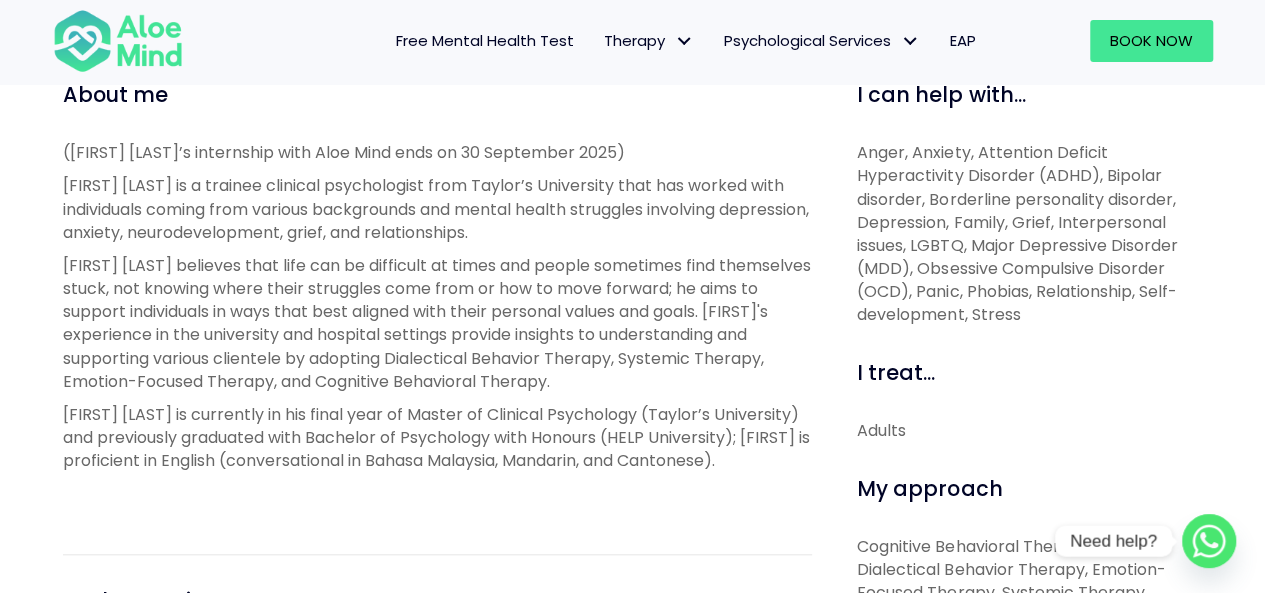 scroll, scrollTop: 700, scrollLeft: 0, axis: vertical 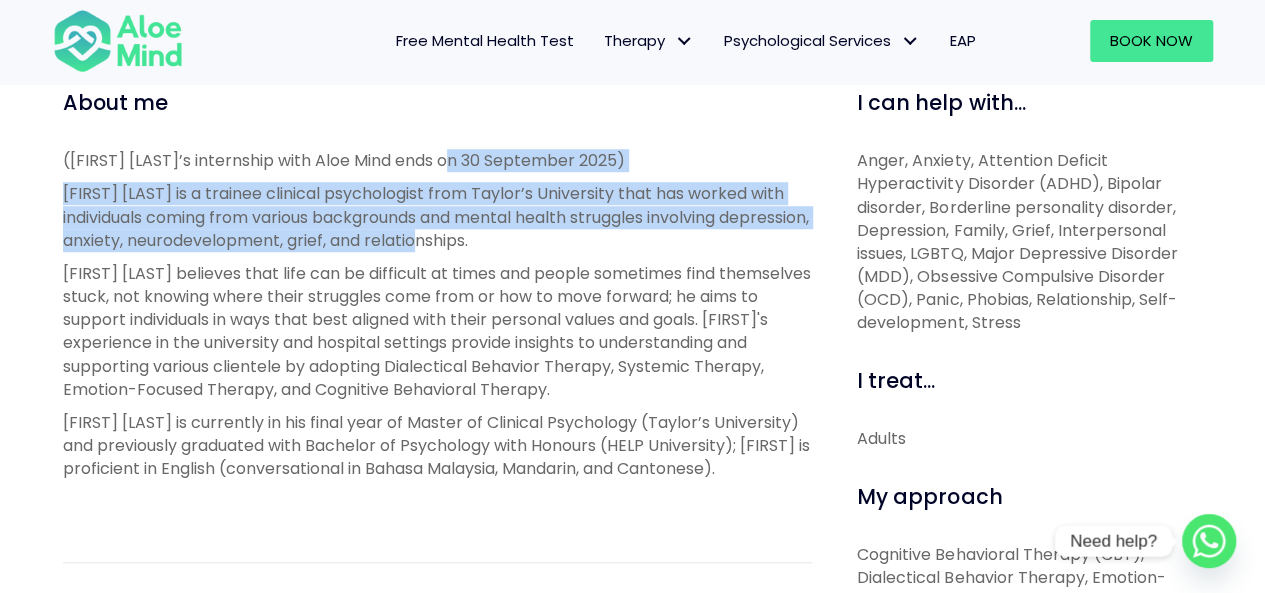 drag, startPoint x: 454, startPoint y: 152, endPoint x: 620, endPoint y: 235, distance: 185.59364 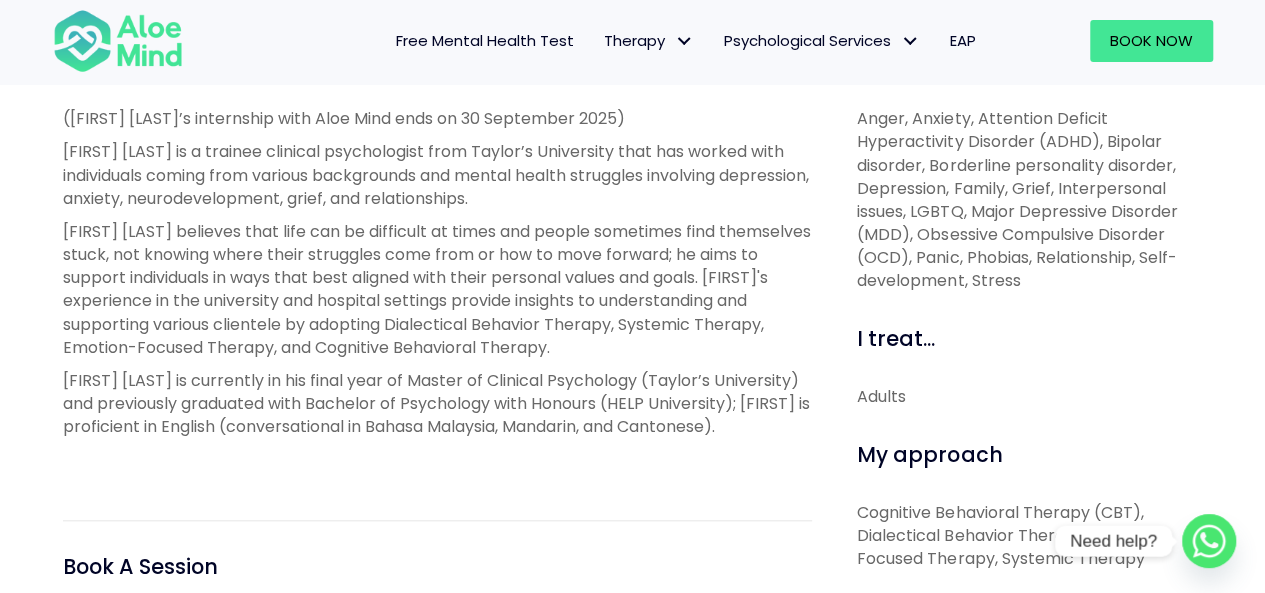 scroll, scrollTop: 700, scrollLeft: 0, axis: vertical 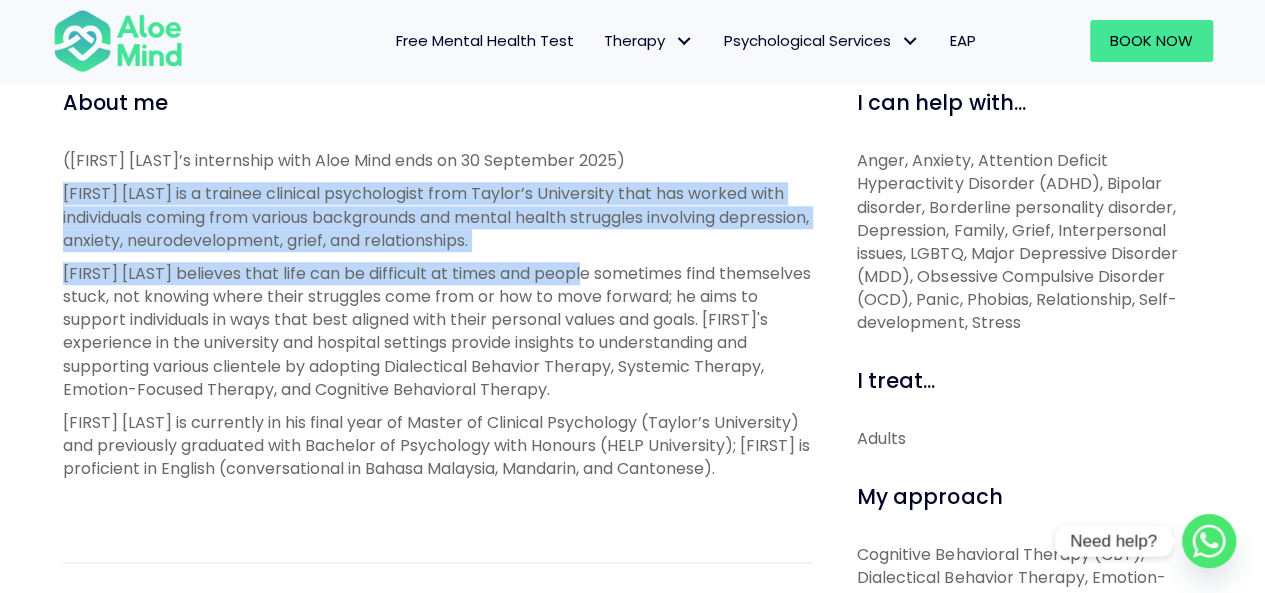 drag, startPoint x: 184, startPoint y: 195, endPoint x: 589, endPoint y: 253, distance: 409.13202 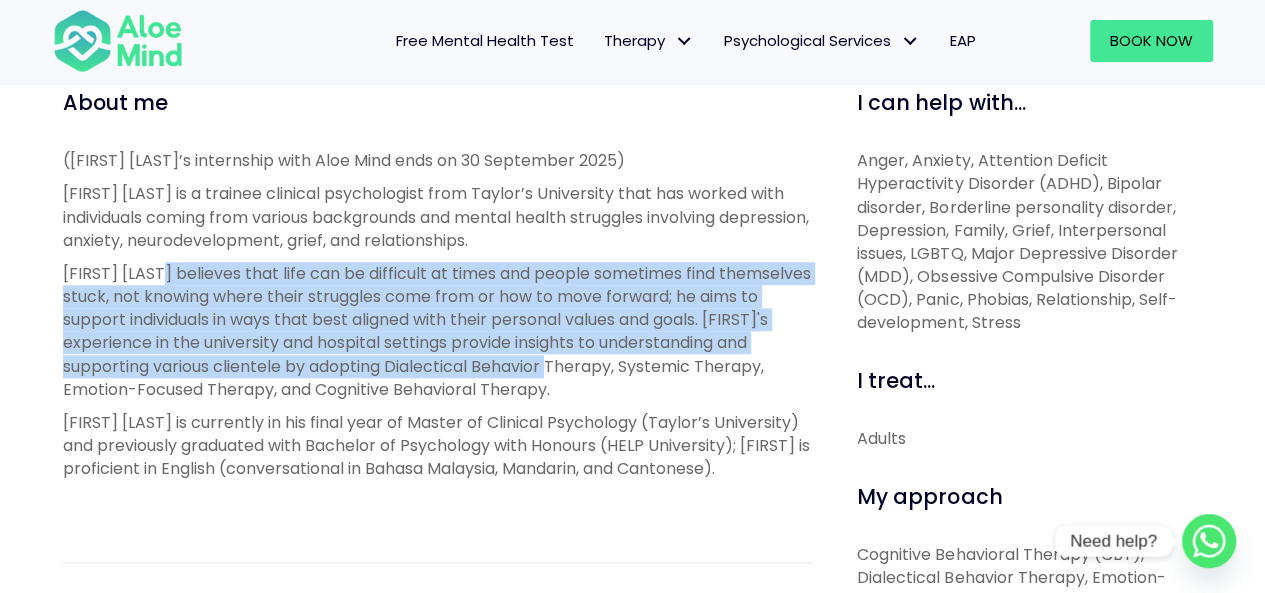 drag, startPoint x: 157, startPoint y: 268, endPoint x: 642, endPoint y: 373, distance: 496.23584 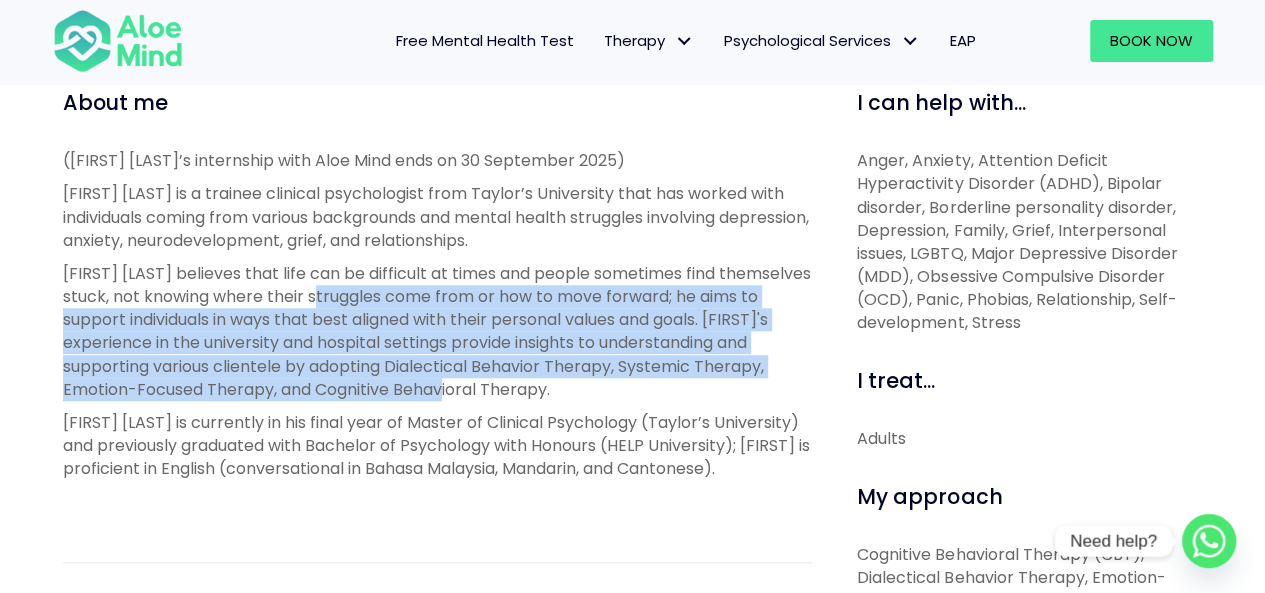 drag, startPoint x: 395, startPoint y: 300, endPoint x: 528, endPoint y: 381, distance: 155.72412 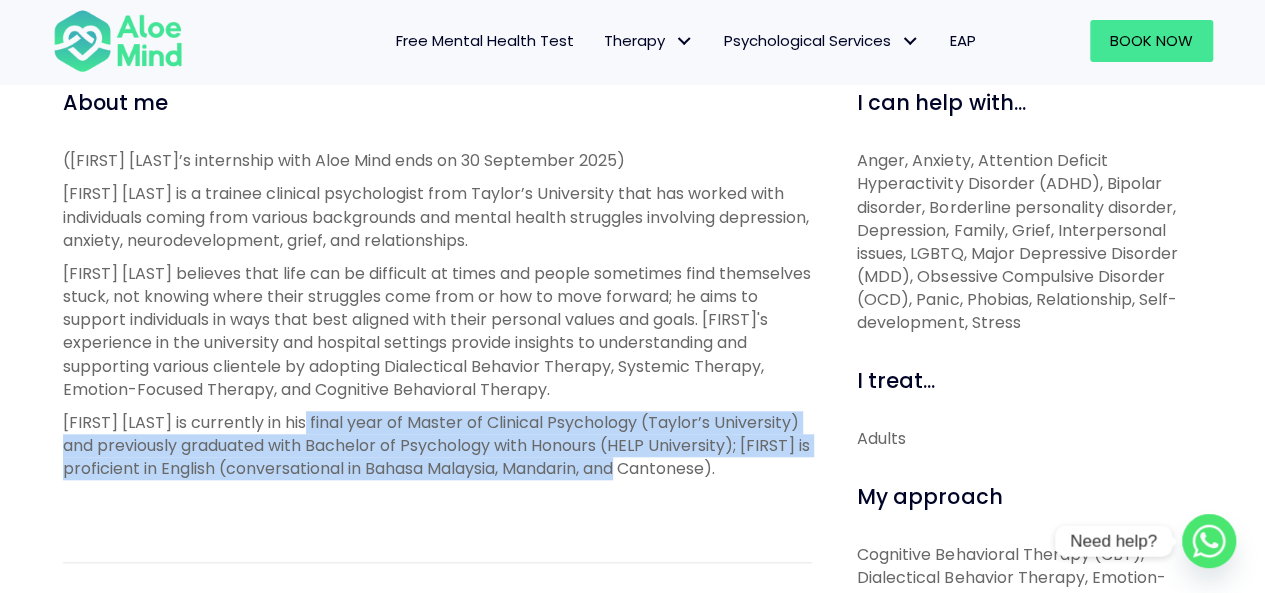 drag, startPoint x: 299, startPoint y: 421, endPoint x: 728, endPoint y: 474, distance: 432.2615 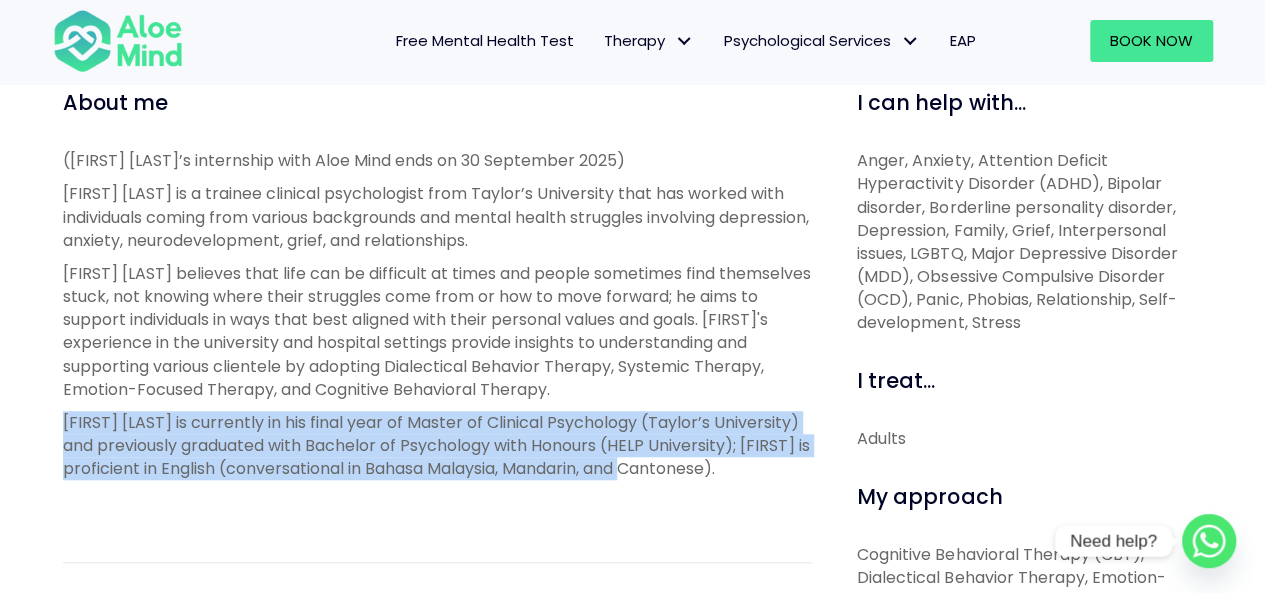 drag, startPoint x: 56, startPoint y: 424, endPoint x: 736, endPoint y: 477, distance: 682.0623 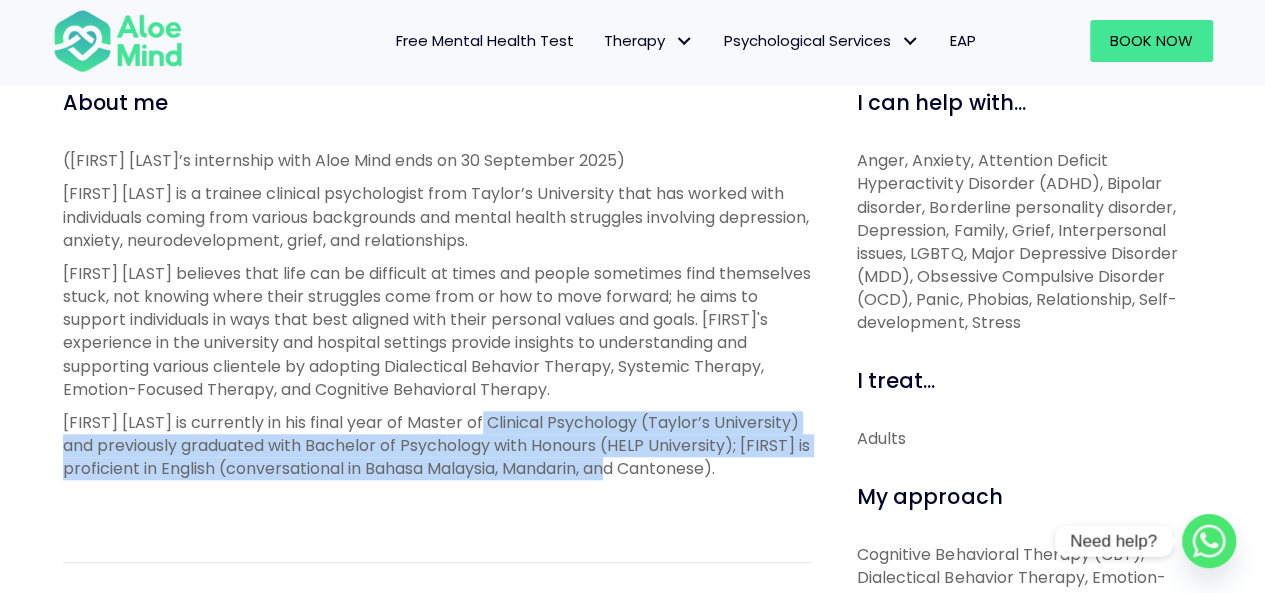 drag, startPoint x: 722, startPoint y: 463, endPoint x: 482, endPoint y: 413, distance: 245.15302 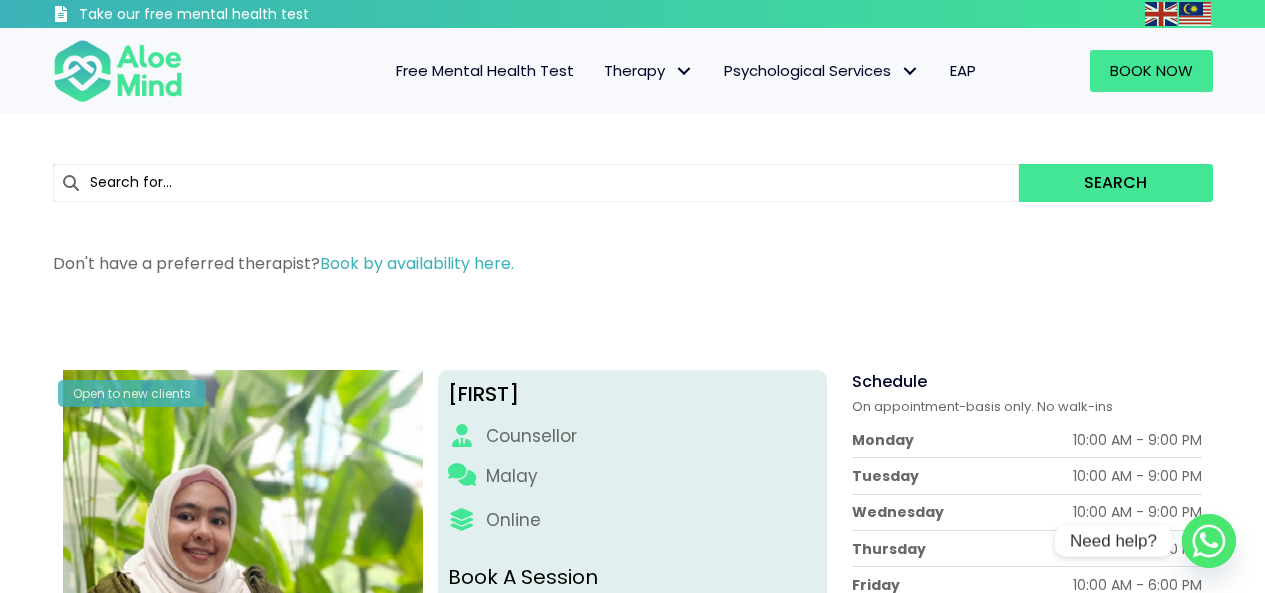 scroll, scrollTop: 0, scrollLeft: 0, axis: both 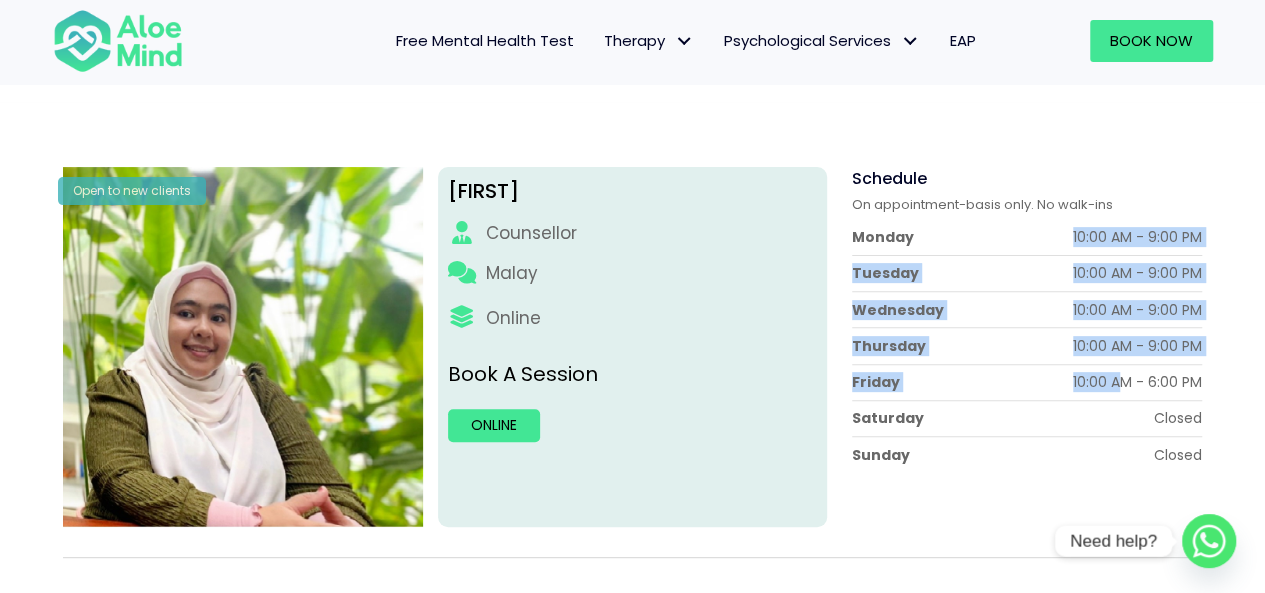 drag, startPoint x: 918, startPoint y: 245, endPoint x: 1117, endPoint y: 381, distance: 241.03319 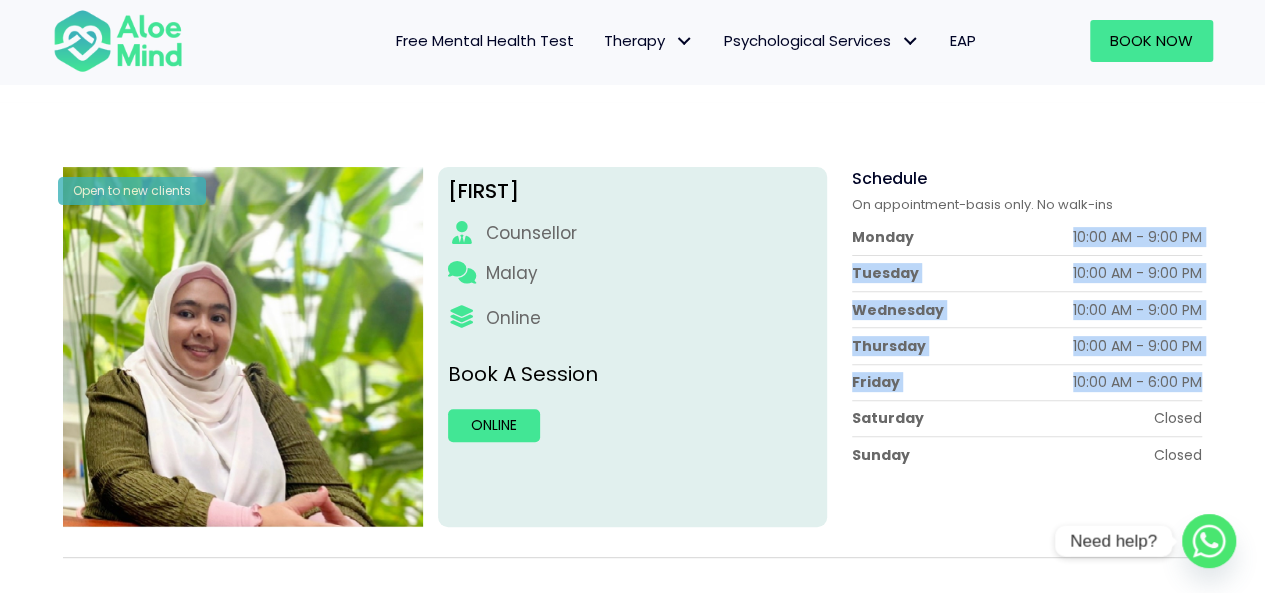 drag, startPoint x: 981, startPoint y: 219, endPoint x: 1208, endPoint y: 390, distance: 284.20062 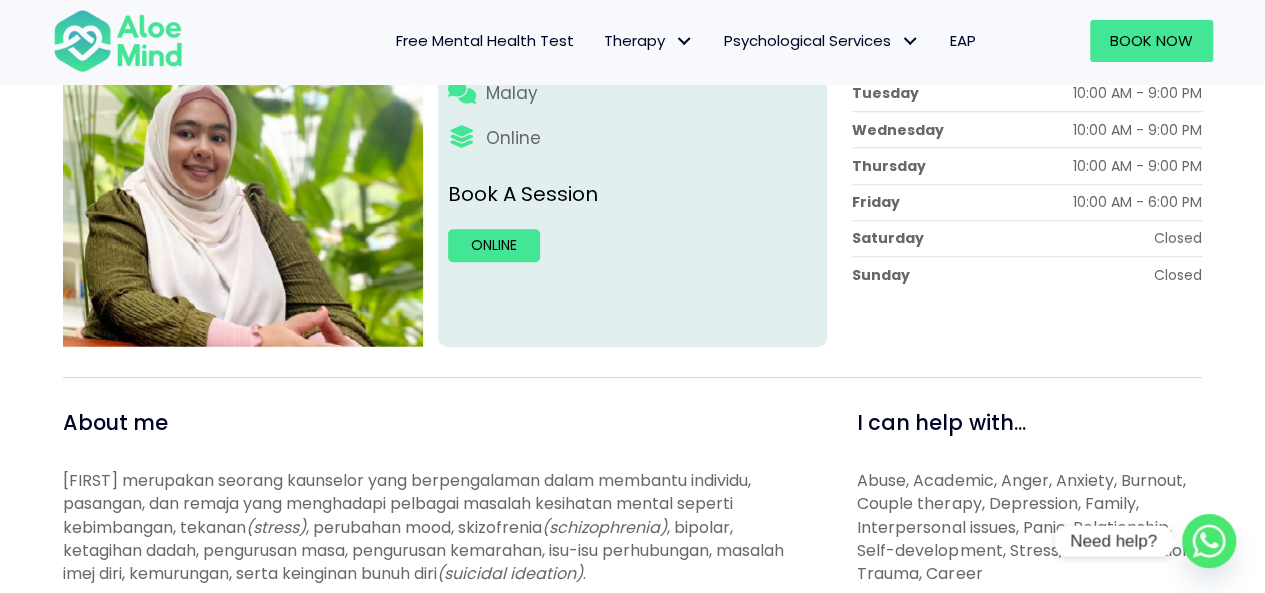 scroll, scrollTop: 600, scrollLeft: 0, axis: vertical 